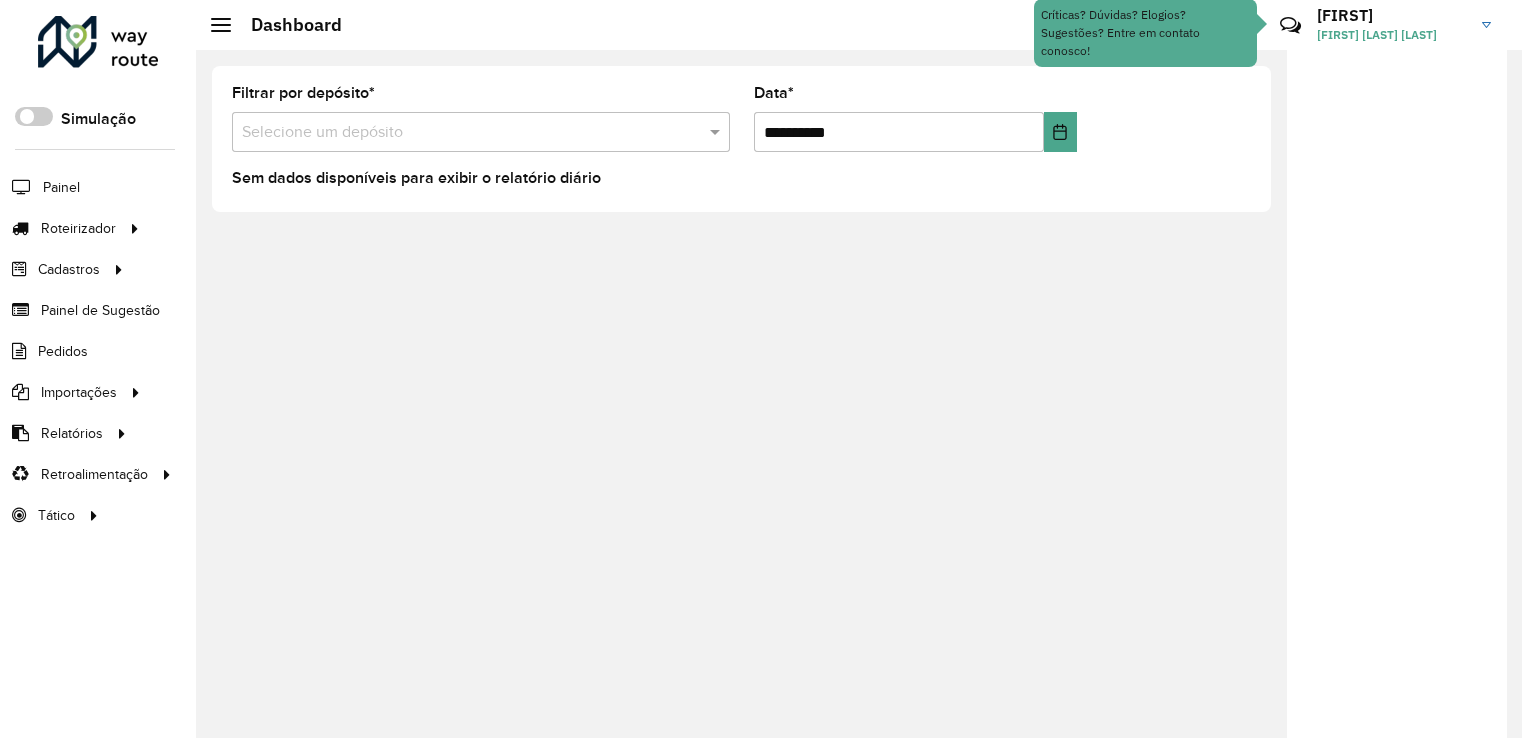 scroll, scrollTop: 0, scrollLeft: 0, axis: both 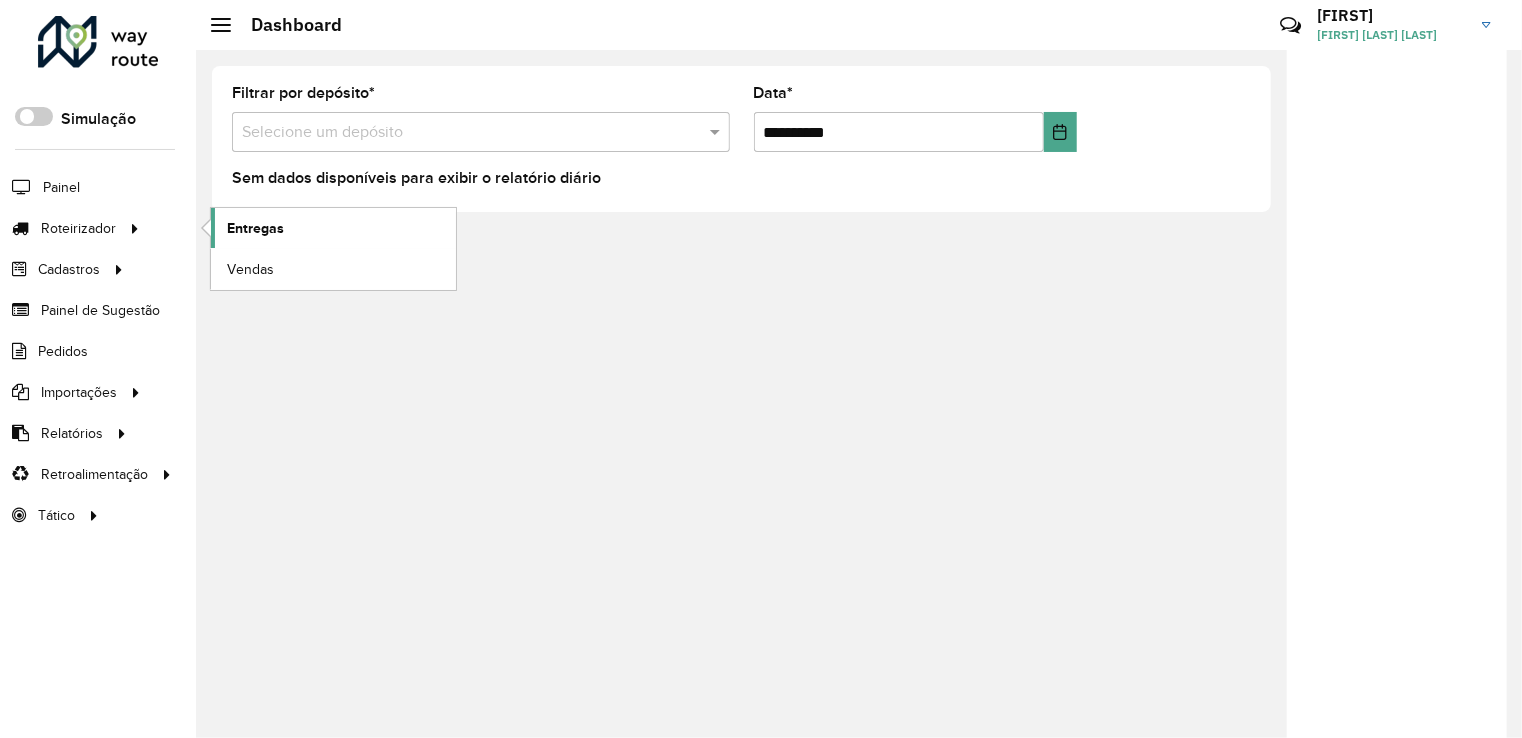 click on "Entregas" 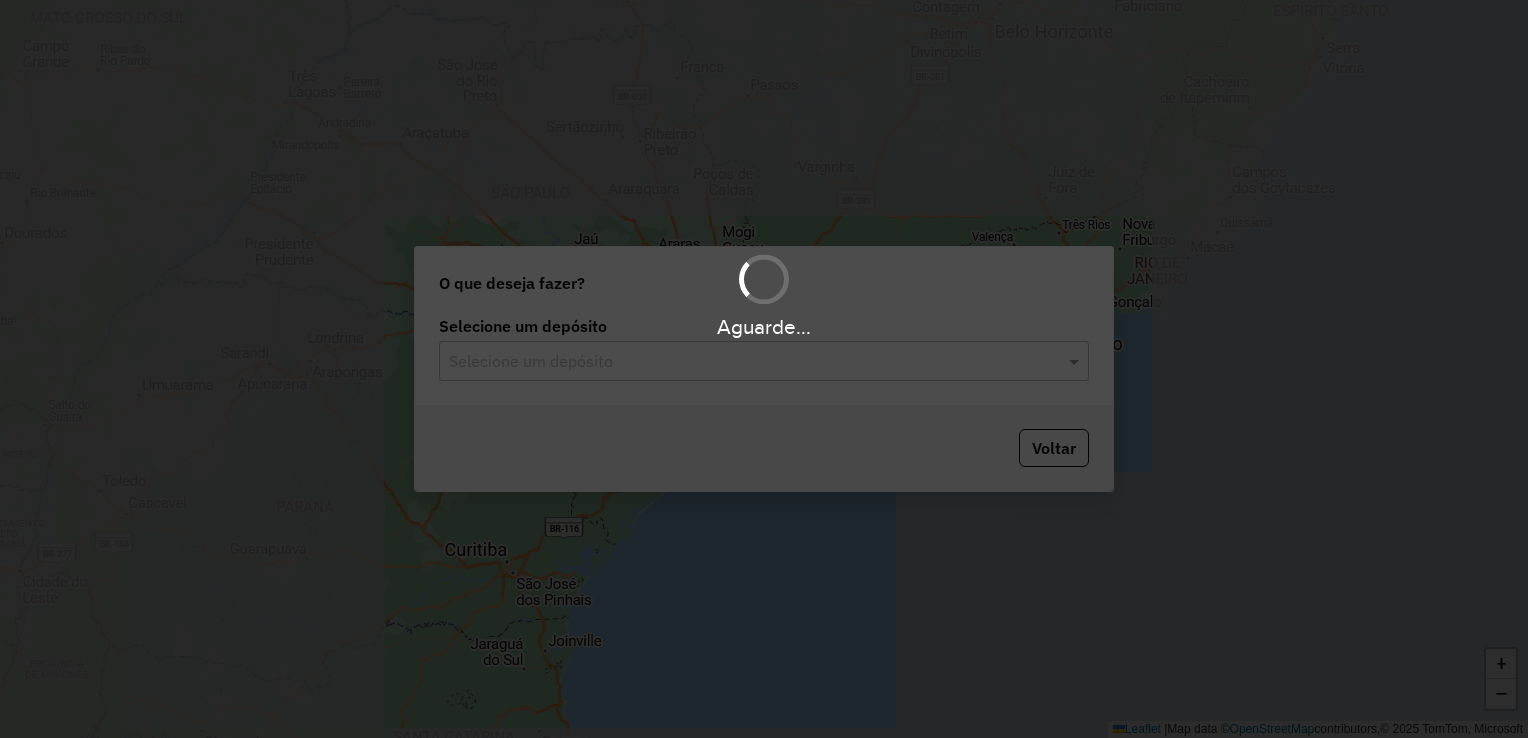 scroll, scrollTop: 0, scrollLeft: 0, axis: both 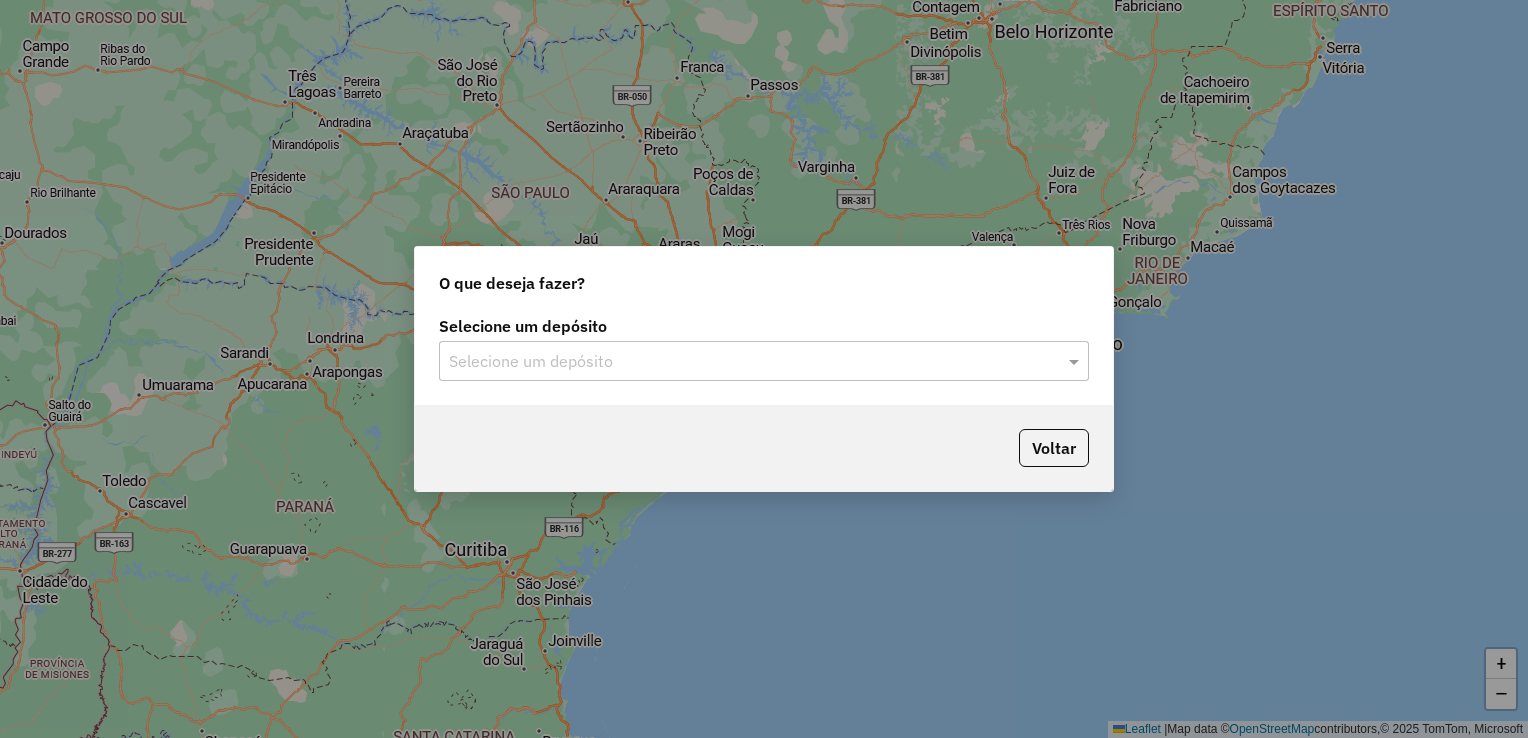 click 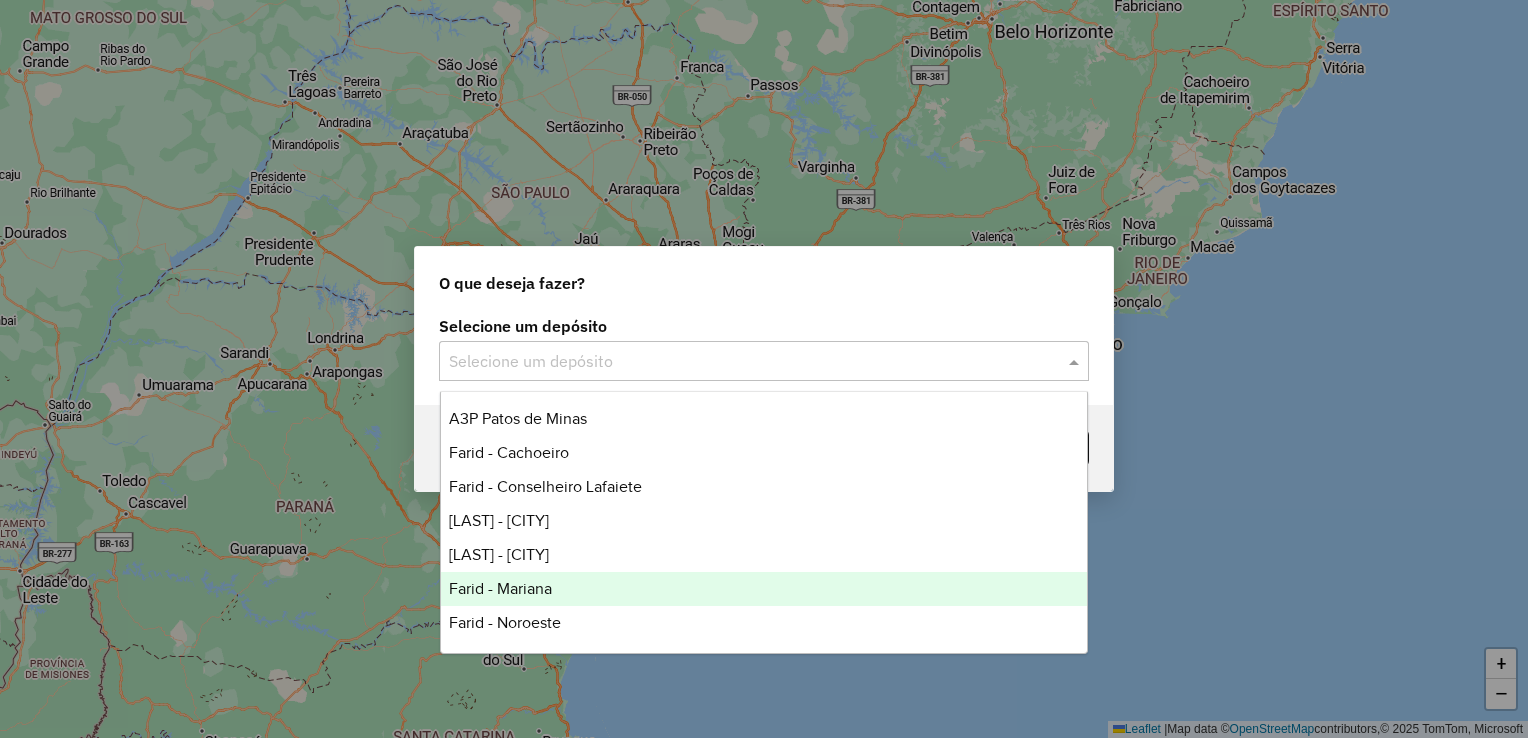 click on "Farid - Mariana" at bounding box center (500, 588) 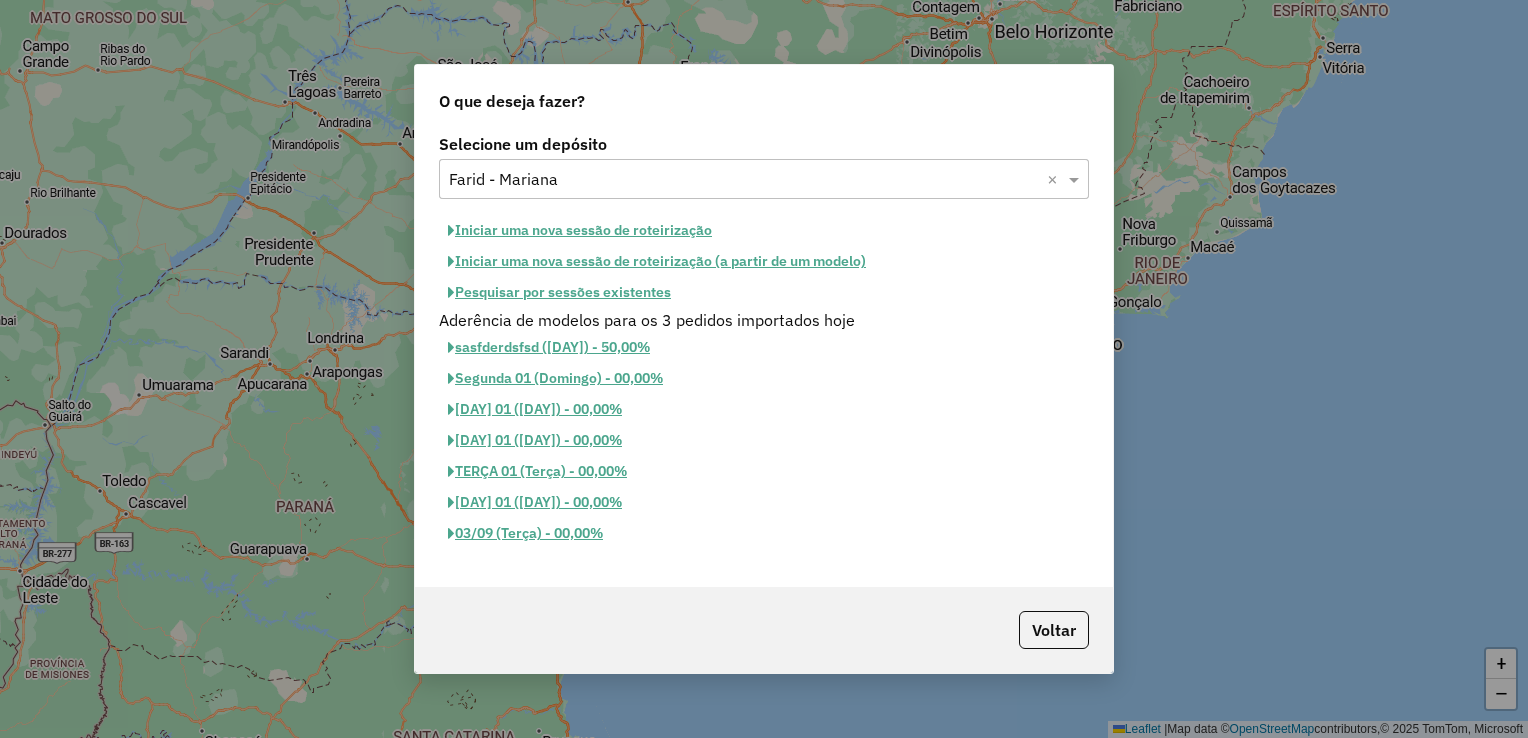 click on "Pesquisar por sessões existentes" 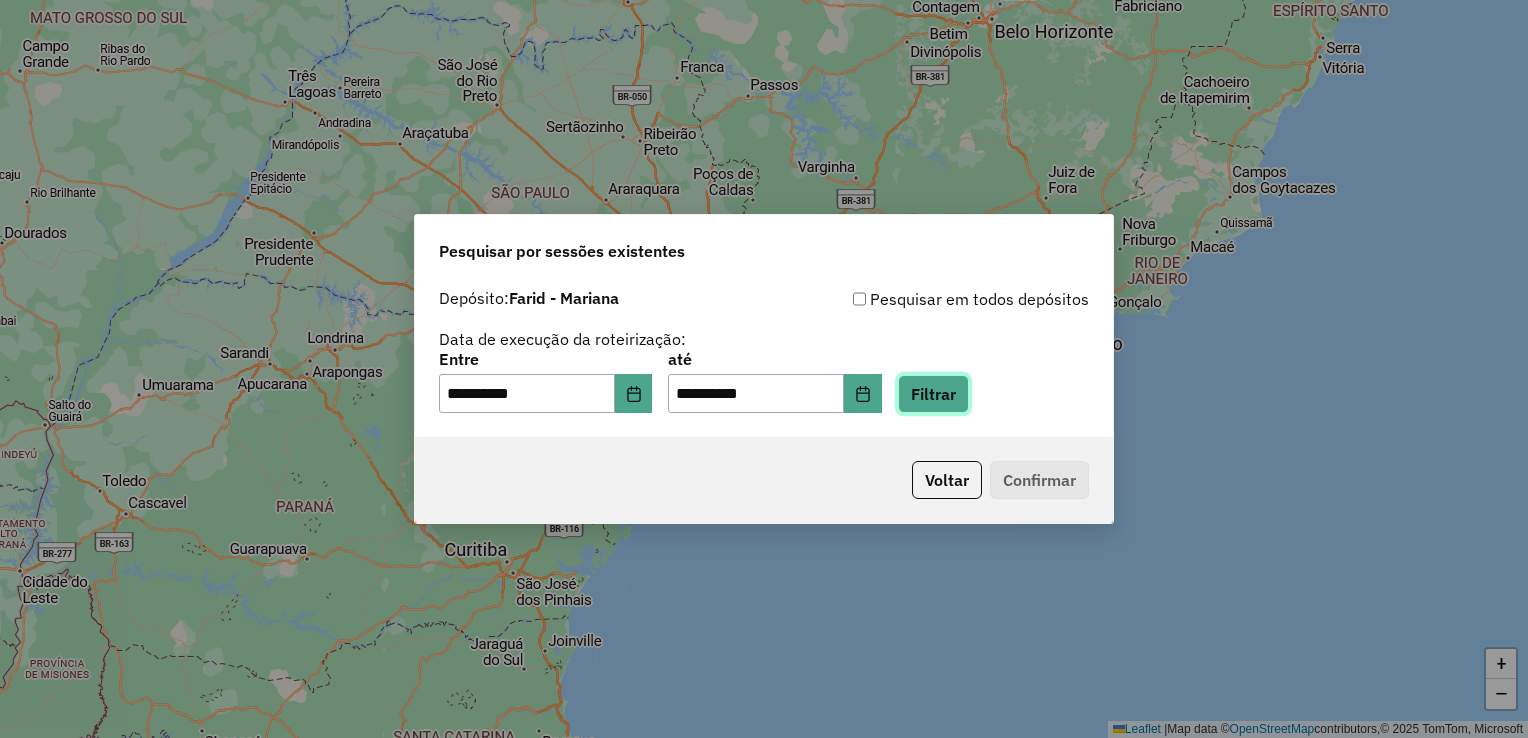 click on "Filtrar" 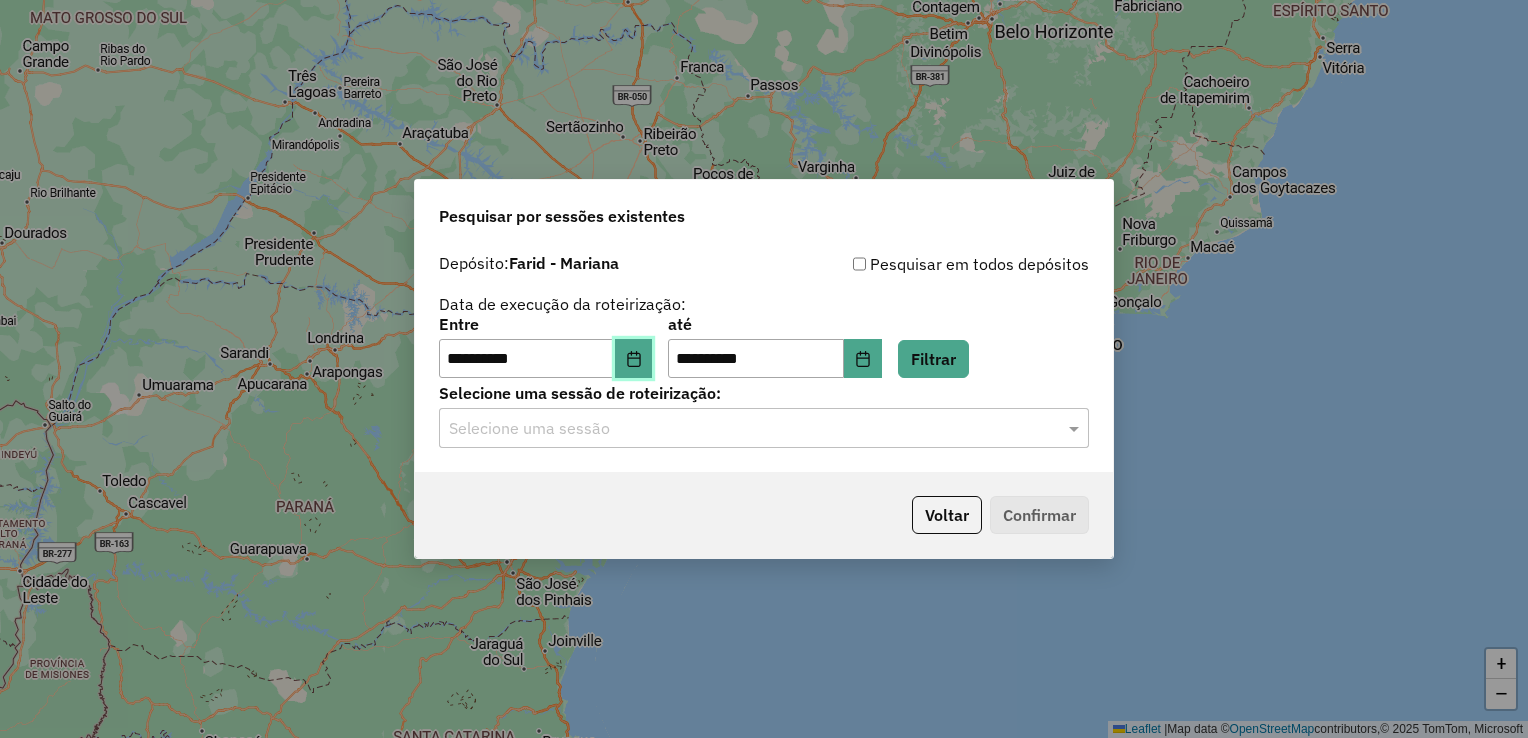 click 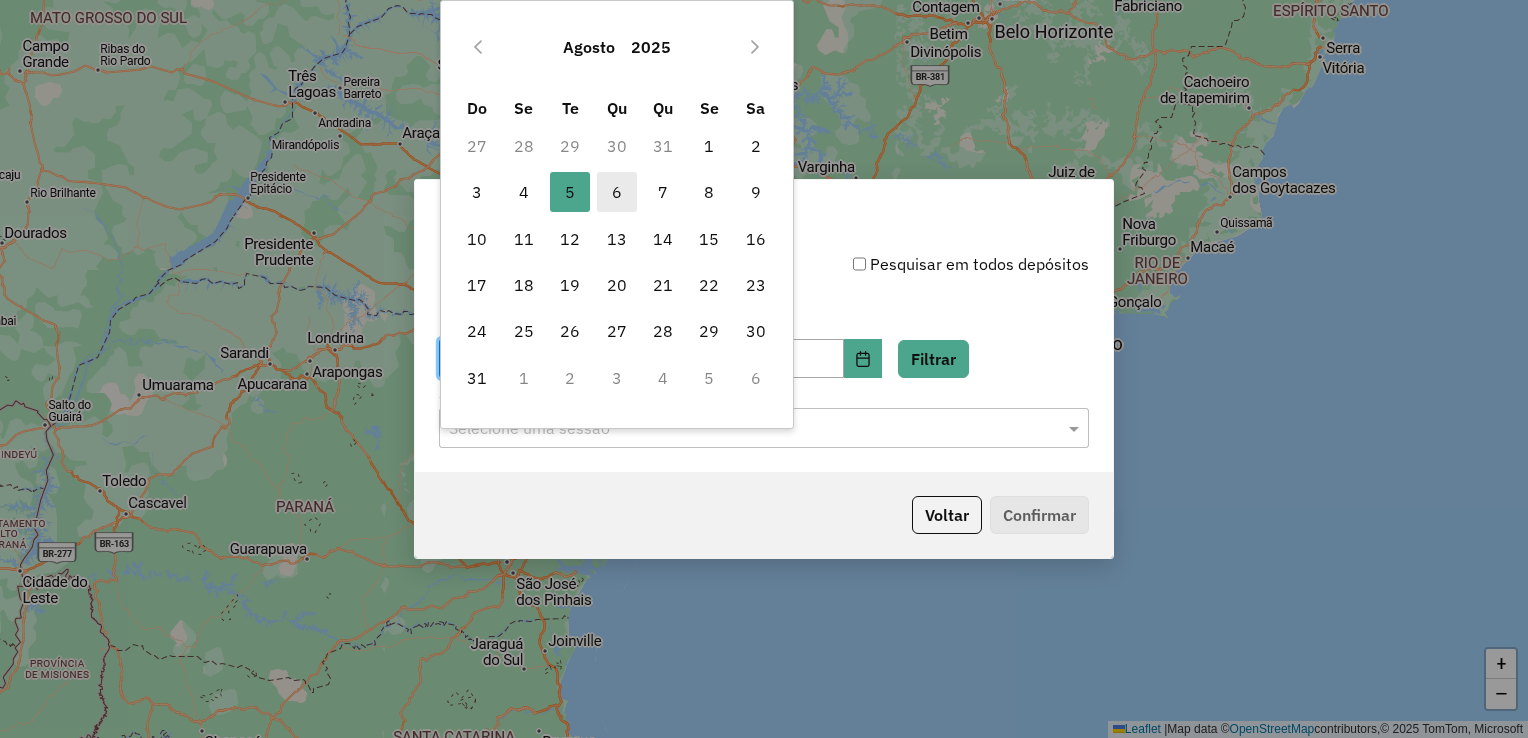 click on "6" at bounding box center (617, 192) 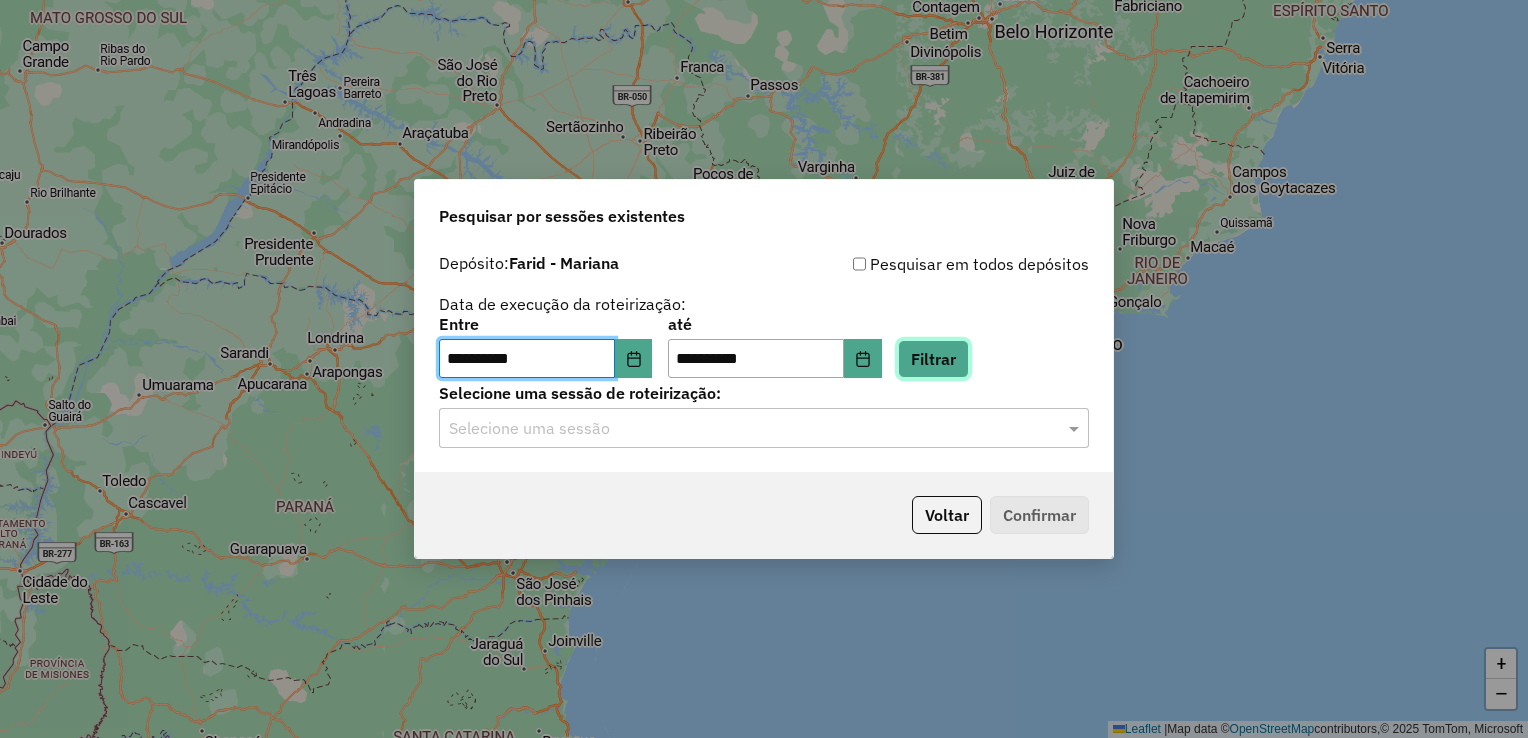 click on "Filtrar" 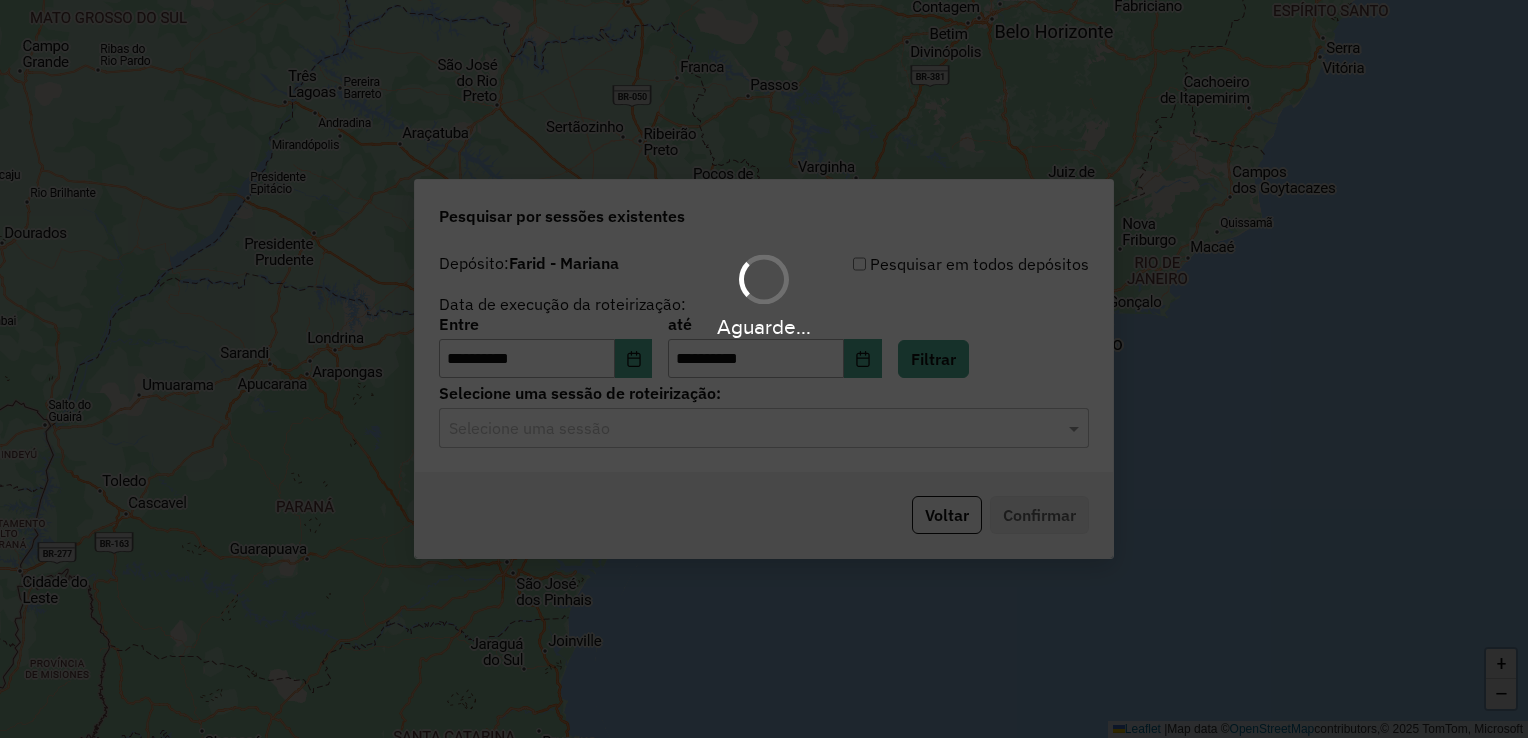 click 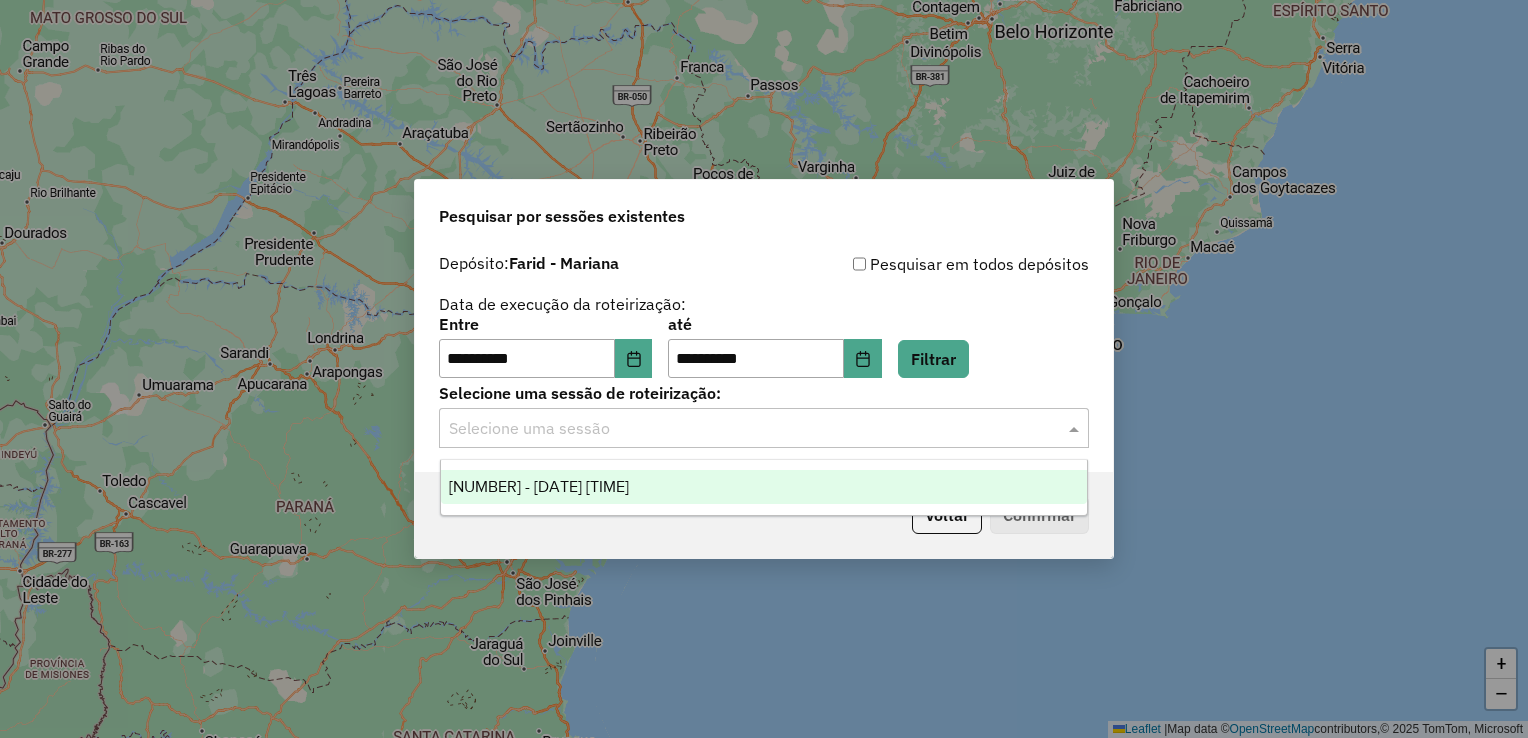 click on "[NUMBER] - [DATE] [TIME]" at bounding box center (764, 487) 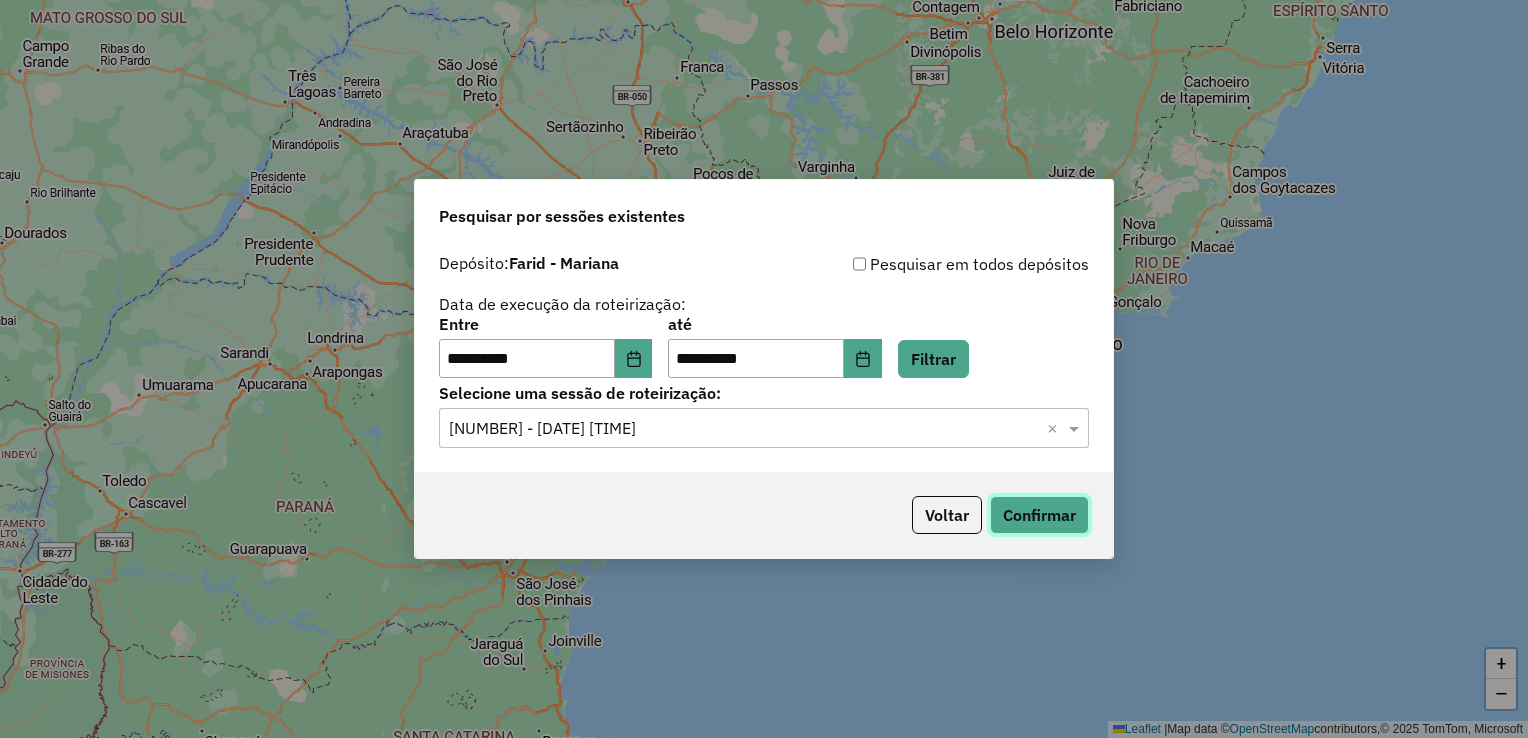 click on "Confirmar" 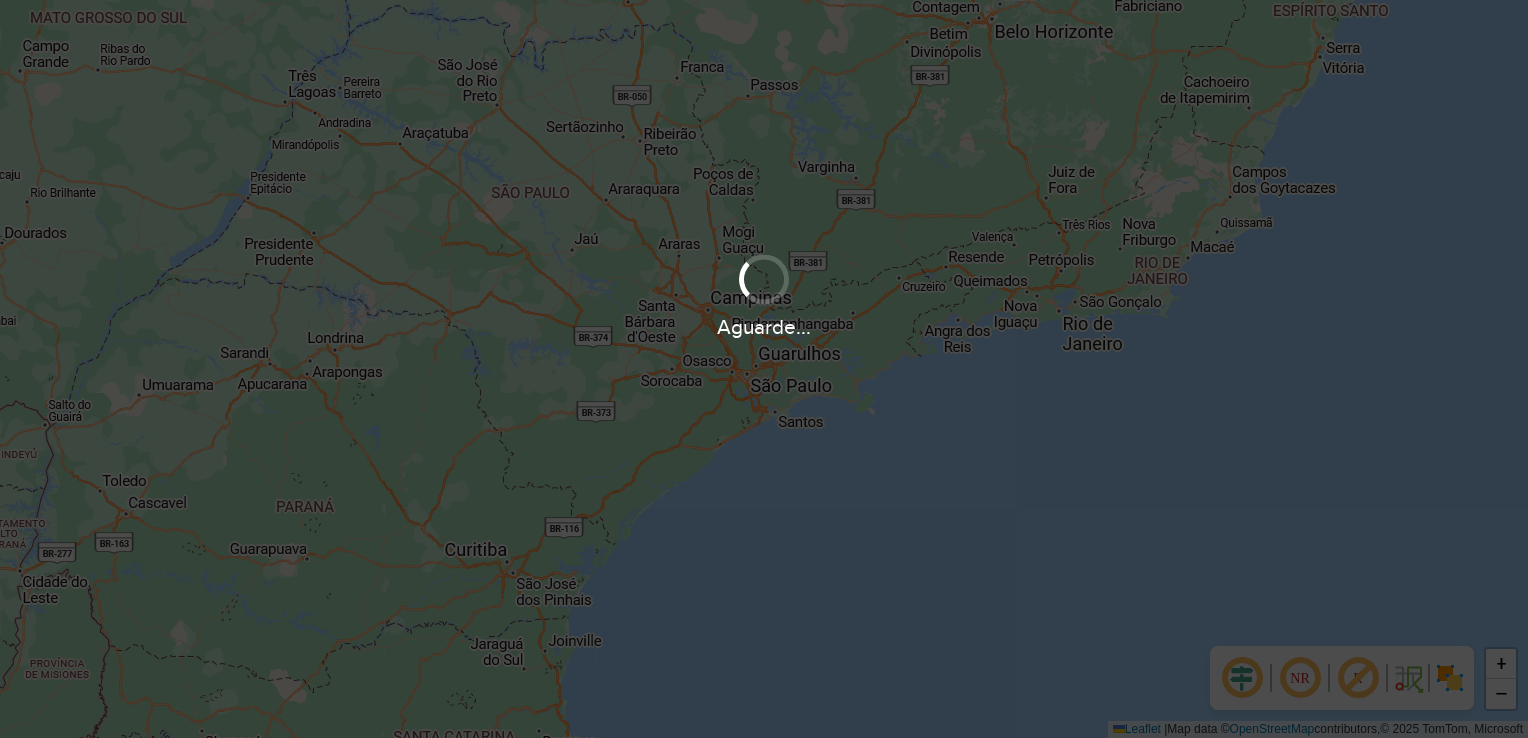 scroll, scrollTop: 0, scrollLeft: 0, axis: both 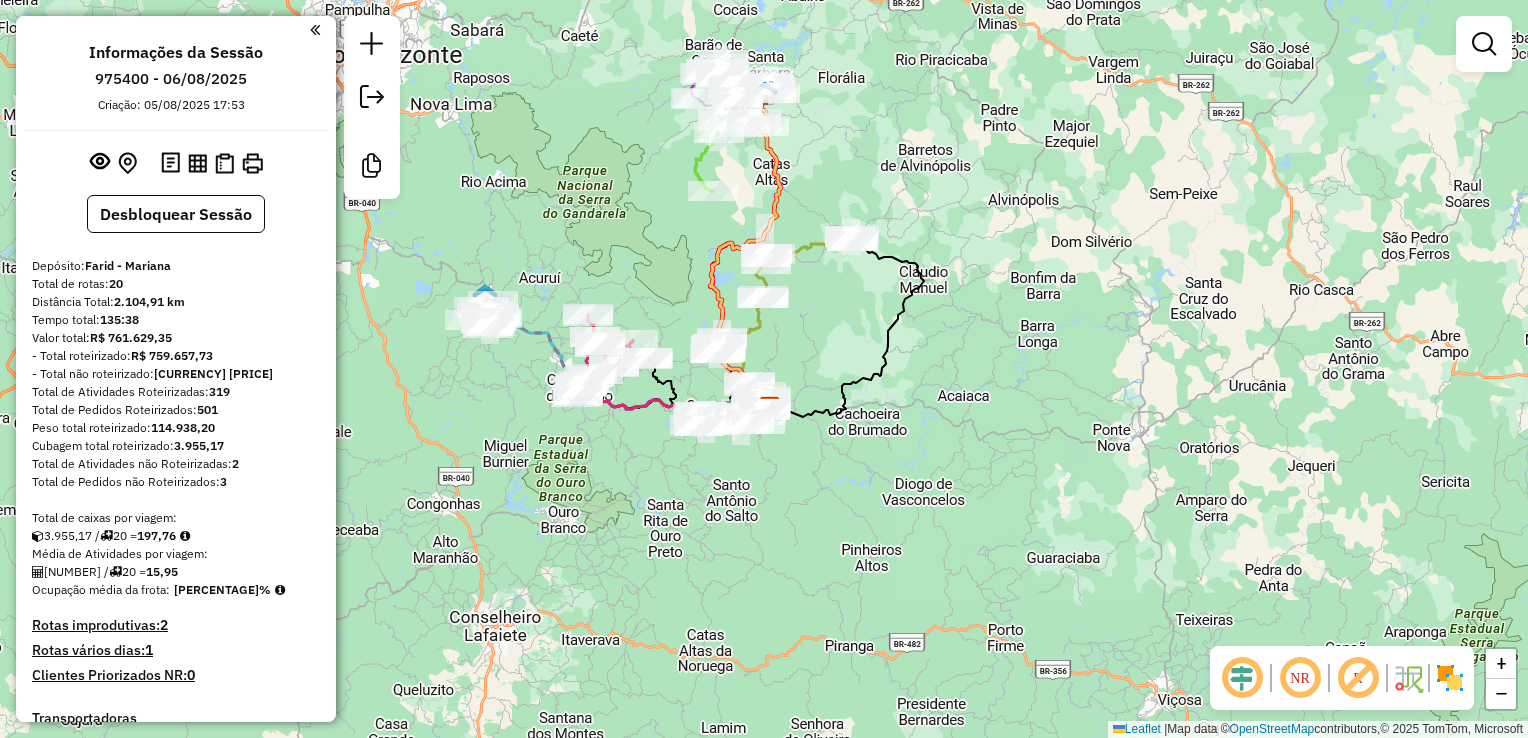 drag, startPoint x: 853, startPoint y: 126, endPoint x: 889, endPoint y: 373, distance: 249.6097 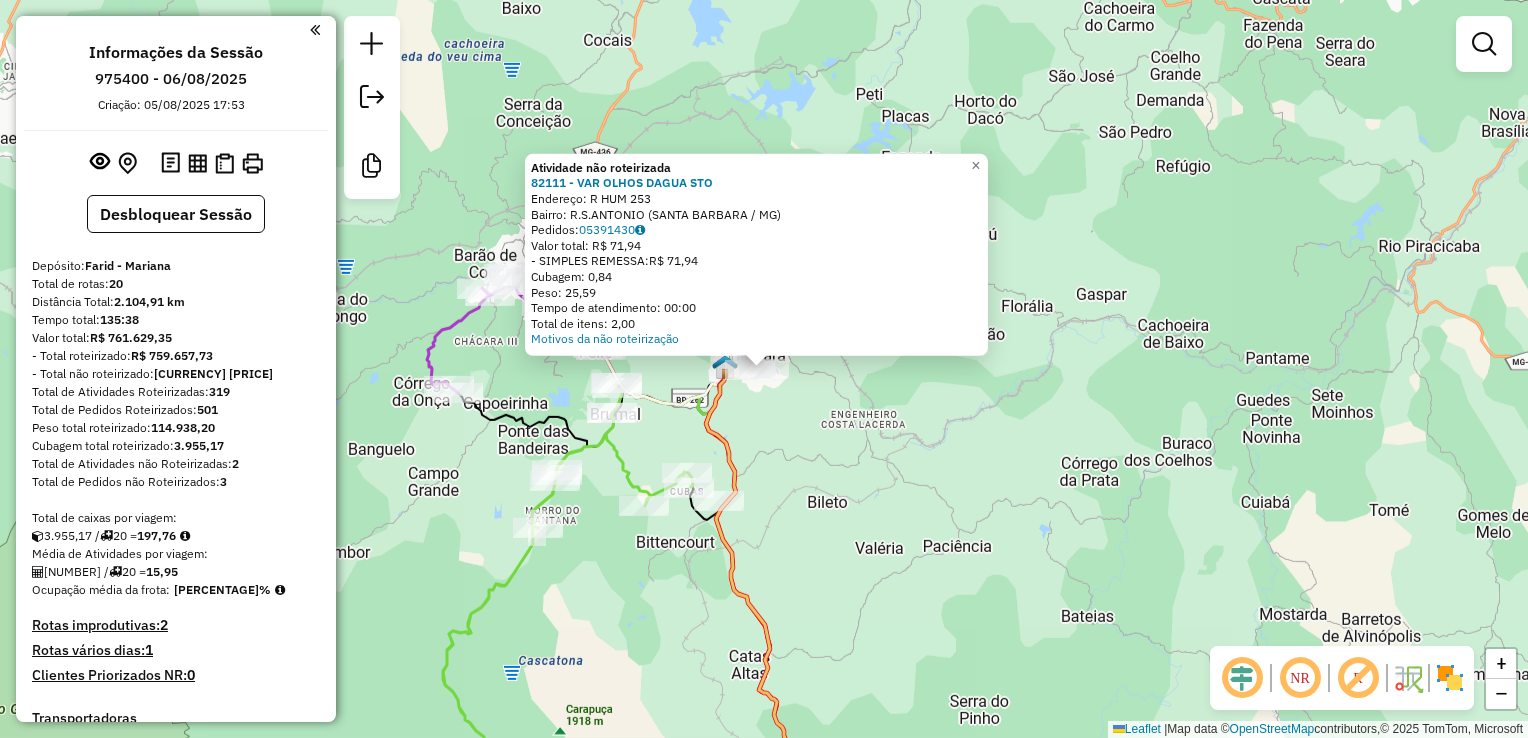 click on "Atividade não roteirizada [NUMBER] - VAR OLHOS DAGUA STO Endereço: R HUM [NUMBER] Bairro: R.S.ANTONIO ([CITY] / [STATE]) Pedidos: [NUMBER] Valor total: R$ [PRICE] - SIMPLES REMESSA: R$ [PRICE] Cubagem: [NUMBER] Peso: [NUMBER] Tempo de atendimento: [TIME] Total de itens: [NUMBER] Motivos da não roteirização × Janela de atendimento Grade de atendimento Capacidade Transportadoras Veículos Cliente Pedidos Rotas Selecione os dias de semana para filtrar as janelas de atendimento Seg Ter Qua Qui Sex Sáb Dom Informe o período da janela de atendimento: De: Até: Filtrar exatamente a janela do cliente Considerar janela de atendimento padrão Selecione os dias de semana para filtrar as grades de atendimento Seg Ter Qua Qui Sex Sáb Dom Considerar clientes sem dia de atendimento cadastrado Clientes fora do dia de atendimento selecionado Filtrar as atividades entre os valores definidos abaixo: Peso mínimo: Peso máximo: Cubagem mínima: Cubagem máxima: De: Até: De:" 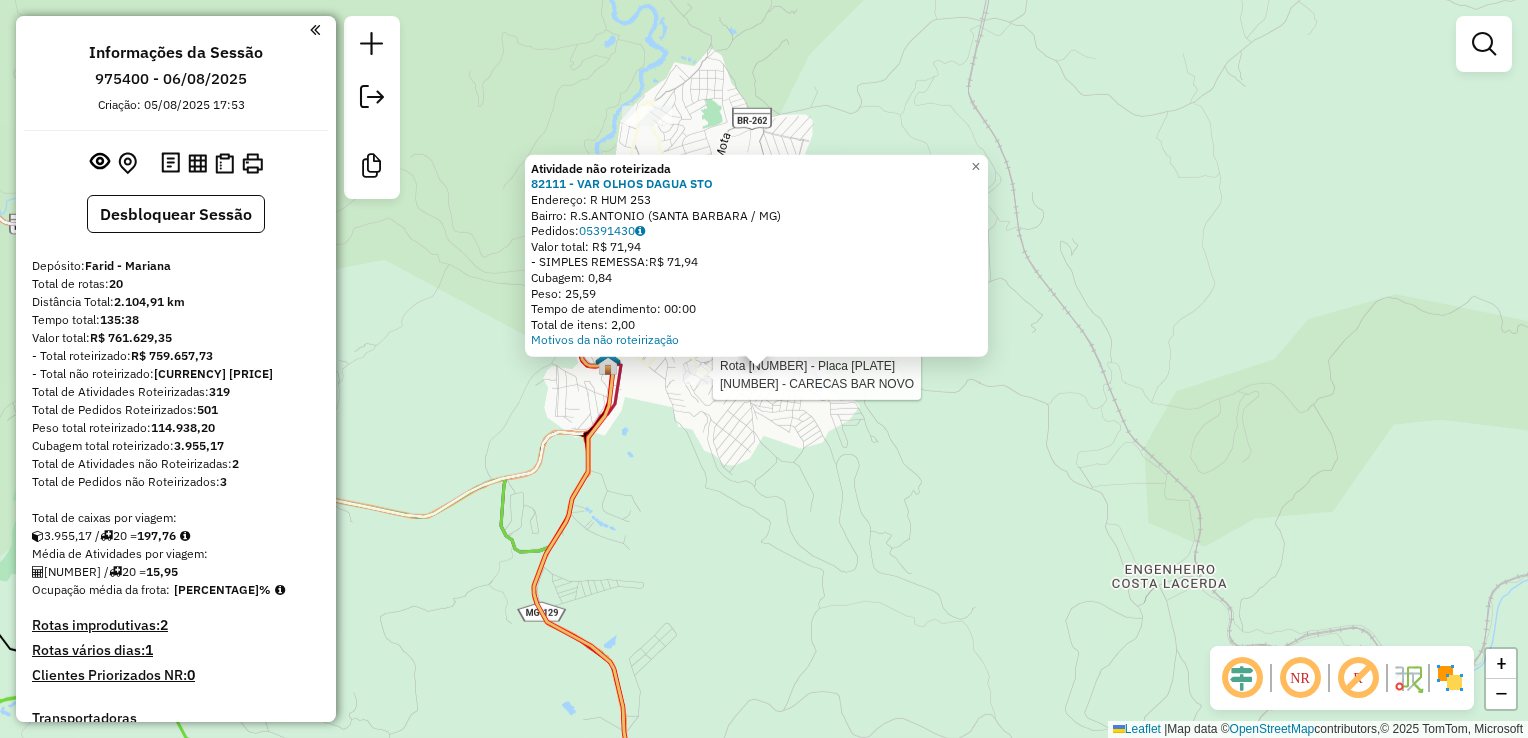 click 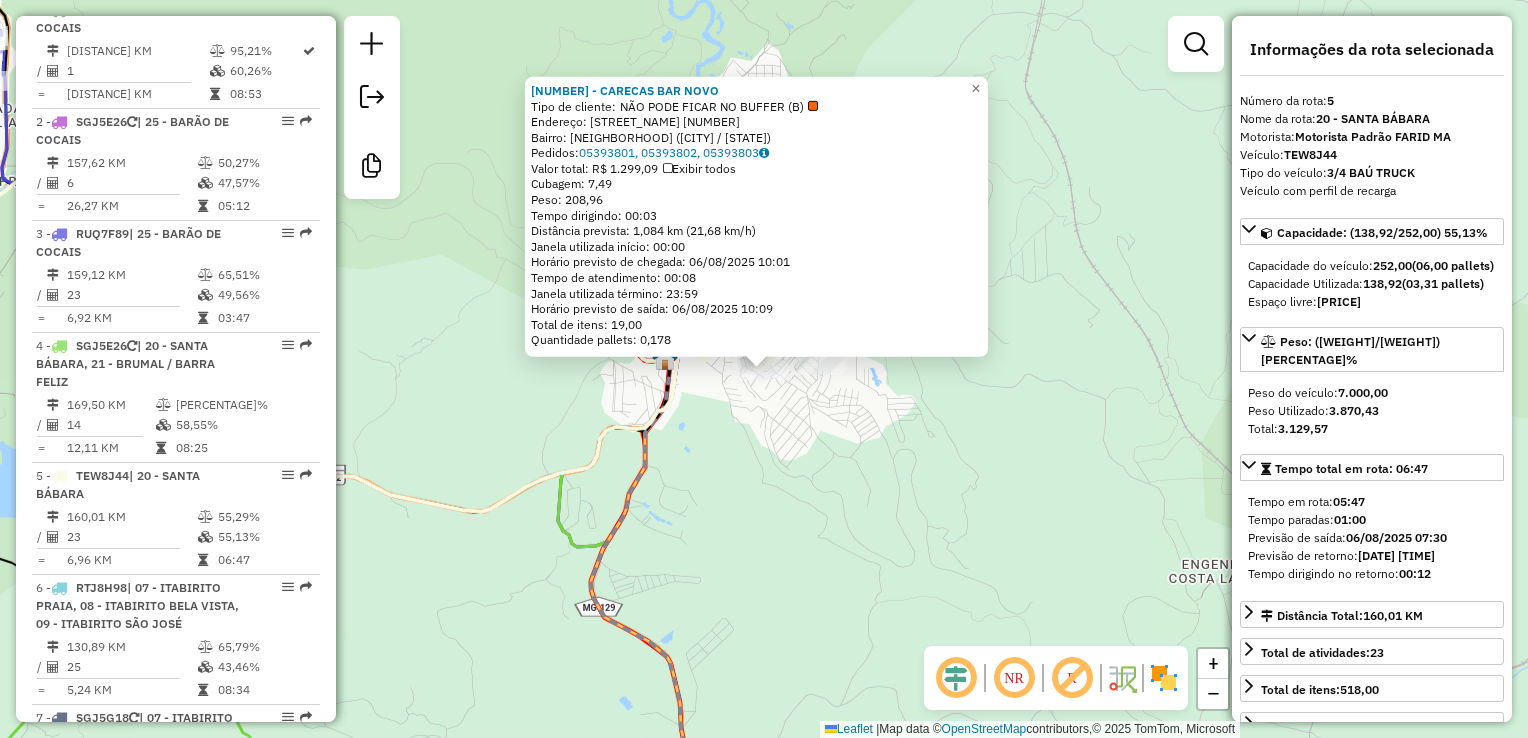 scroll, scrollTop: 1278, scrollLeft: 0, axis: vertical 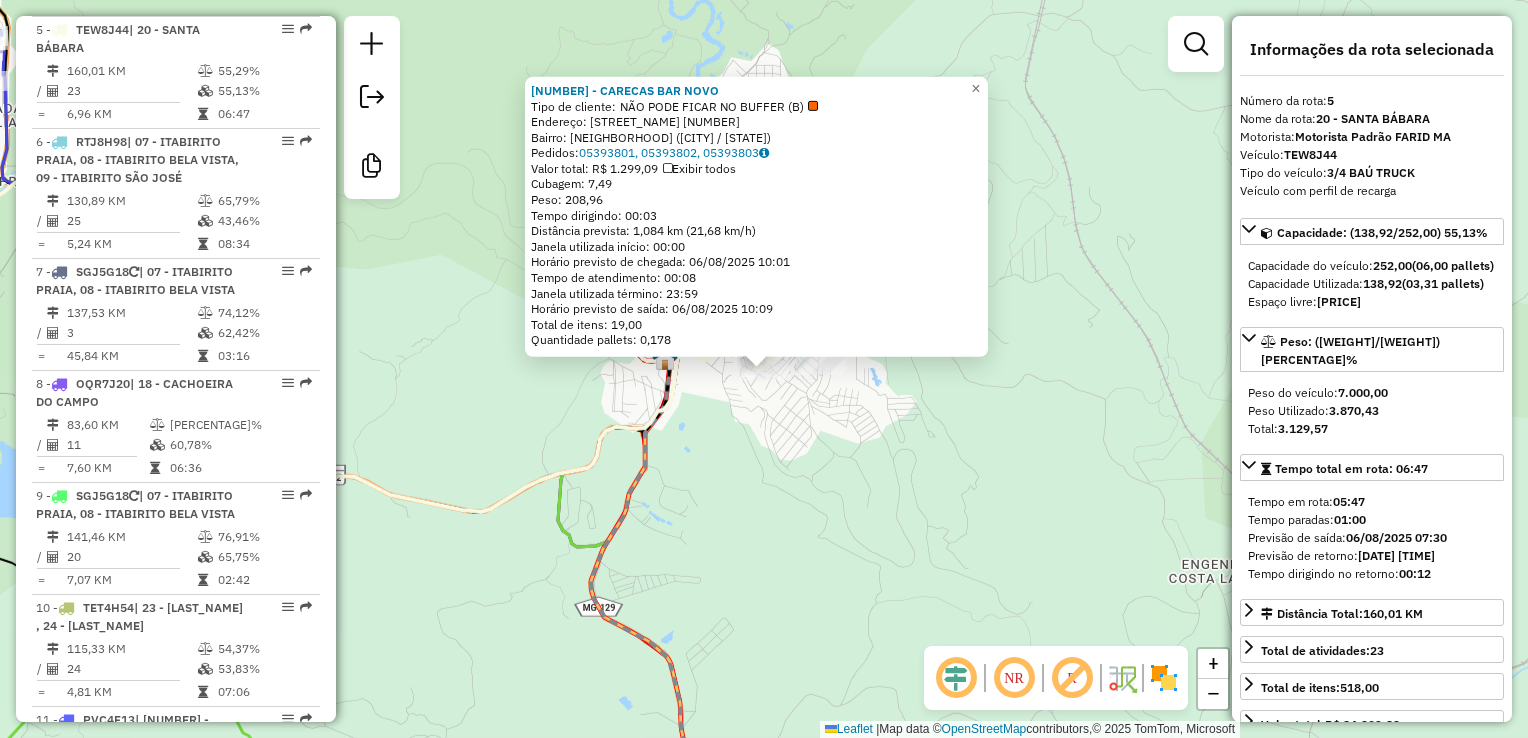 click on "[NUMBER] - CARECAS BAR NOVO  Tipo de cliente:   NÃO PODE FICAR NO BUFFER (B)   Endereço:  [STREET_NAME] [NUMBER]   Bairro: [NEIGHBORHOOD] ([CITY] / [STATE])   Pedidos:  [ORDER_ID], [ORDER_ID], [ORDER_ID]   Valor total: [CURRENCY] [PRICE]   Exibir todos   Cubagem: [CUBAGE]  Peso: [WEIGHT]  Tempo dirigindo: [TIME]   Distância prevista: [DISTANCE] ([SPEED])   Janela utilizada início: [TIME]   Horário previsto de chegada: [DATE] [TIME]   Tempo de atendimento: [TIME]   Janela utilizada término: [TIME]   Horário previsto de saída: [DATE] [TIME]   Total de itens: [ITEMS]   Quantidade pallets: [PALLETS]  × Janela de atendimento Grade de atendimento Capacidade Transportadoras Veículos Cliente Pedidos  Rotas Selecione os dias de semana para filtrar as janelas de atendimento  Seg   Ter   Qua   Qui   Sex   Sáb   Dom  Informe o período da janela de atendimento: De: Até:  Filtrar exatamente a janela do cliente  Considerar janela de atendimento padrão  Selecione os dias de semana para filtrar as grades de atendimento  Seg   Ter   Qua   Qui   Sex   Sáb   Dom" 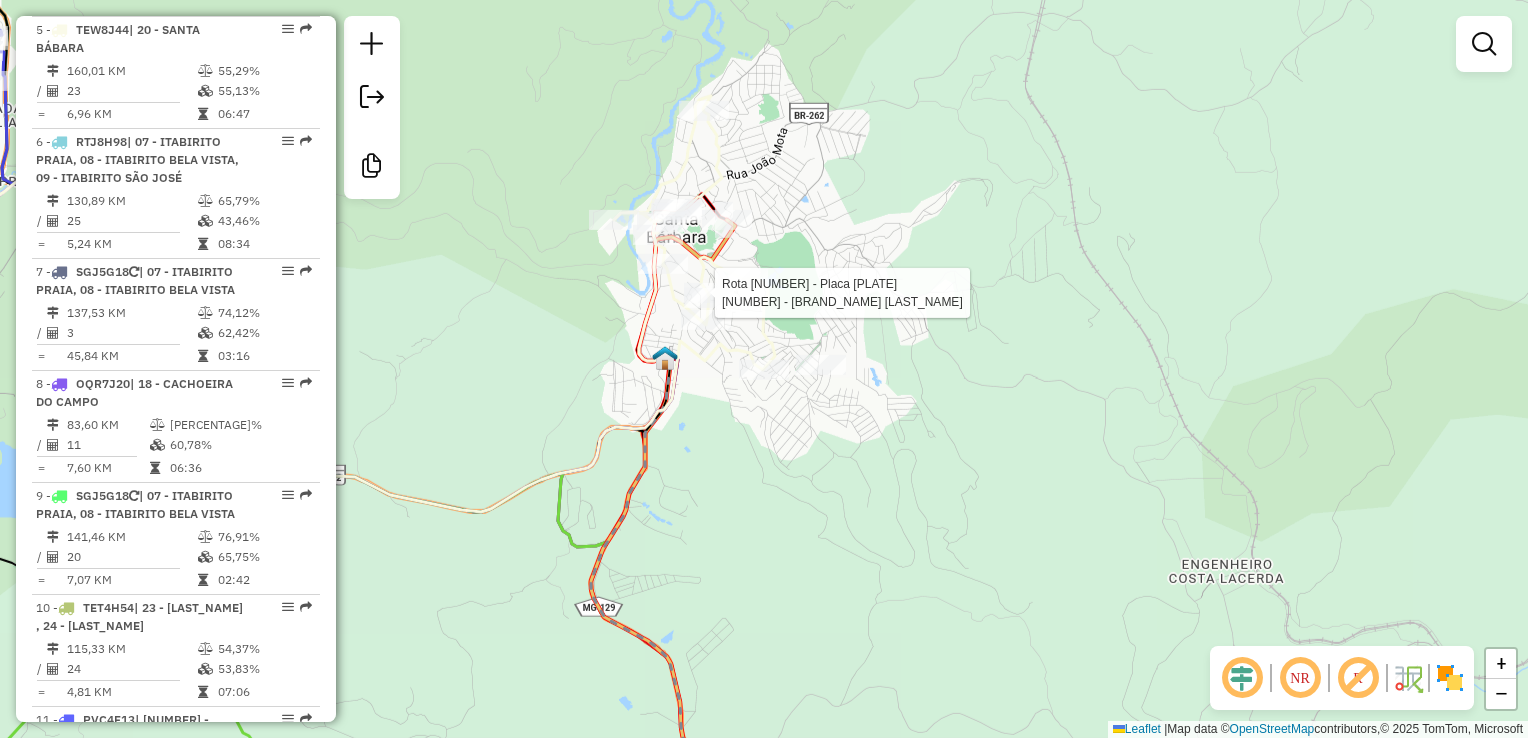 select on "**********" 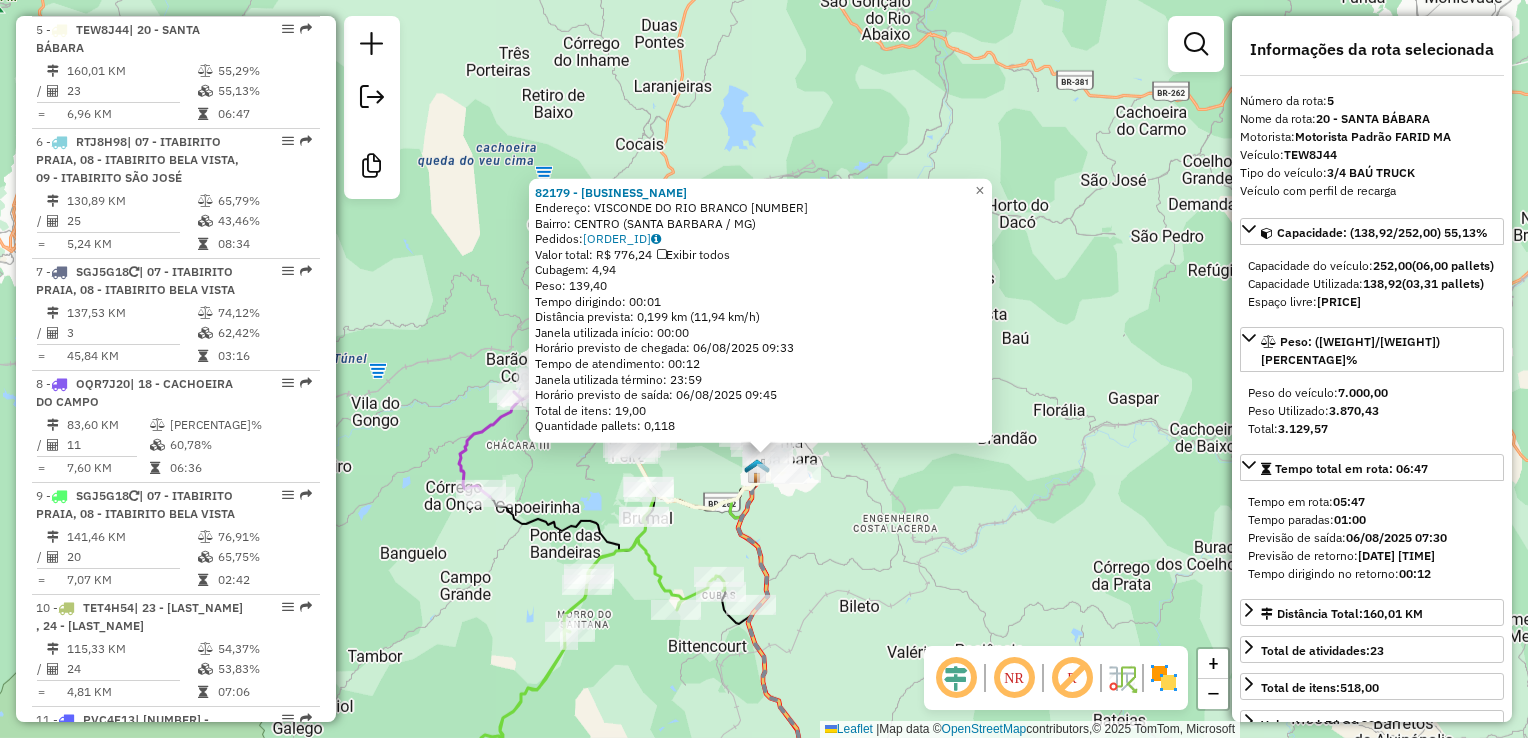 click on "[NUMBER] - [BRAND_NAME] [LAST_NAME]  Endereço:  [STREET_NAME] [NUMBER]   Bairro: [NEIGHBORHOOD] ([CITY] / [STATE])   Pedidos:  [ORDER_ID]   Valor total: [CURRENCY] [PRICE]   Exibir todos   Cubagem: [CUBAGE]  Peso: [WEIGHT]  Tempo dirigindo: [TIME]   Distância prevista: [DISTANCE] ([SPEED])   Janela utilizada início: [TIME]   Horário previsto de chegada: [DATE] [TIME]   Tempo de atendimento: [TIME]   Janela utilizada término: [TIME]   Horário previsto de saída: [DATE] [TIME]   Total de itens: [ITEMS]   Quantidade pallets: [PALLETS]  × Janela de atendimento Grade de atendimento Capacidade Transportadoras Veículos Cliente Pedidos  Rotas Selecione os dias de semana para filtrar as janelas de atendimento  Seg   Ter   Qua   Qui   Sex   Sáb   Dom  Informe o período da janela de atendimento: De: Até:  Filtrar exatamente a janela do cliente  Considerar janela de atendimento padrão  Selecione os dias de semana para filtrar as grades de atendimento  Seg   Ter   Qua   Qui   Sex   Sáb   Dom   Peso mínimo:   Peso máximo:   De:   Até:" 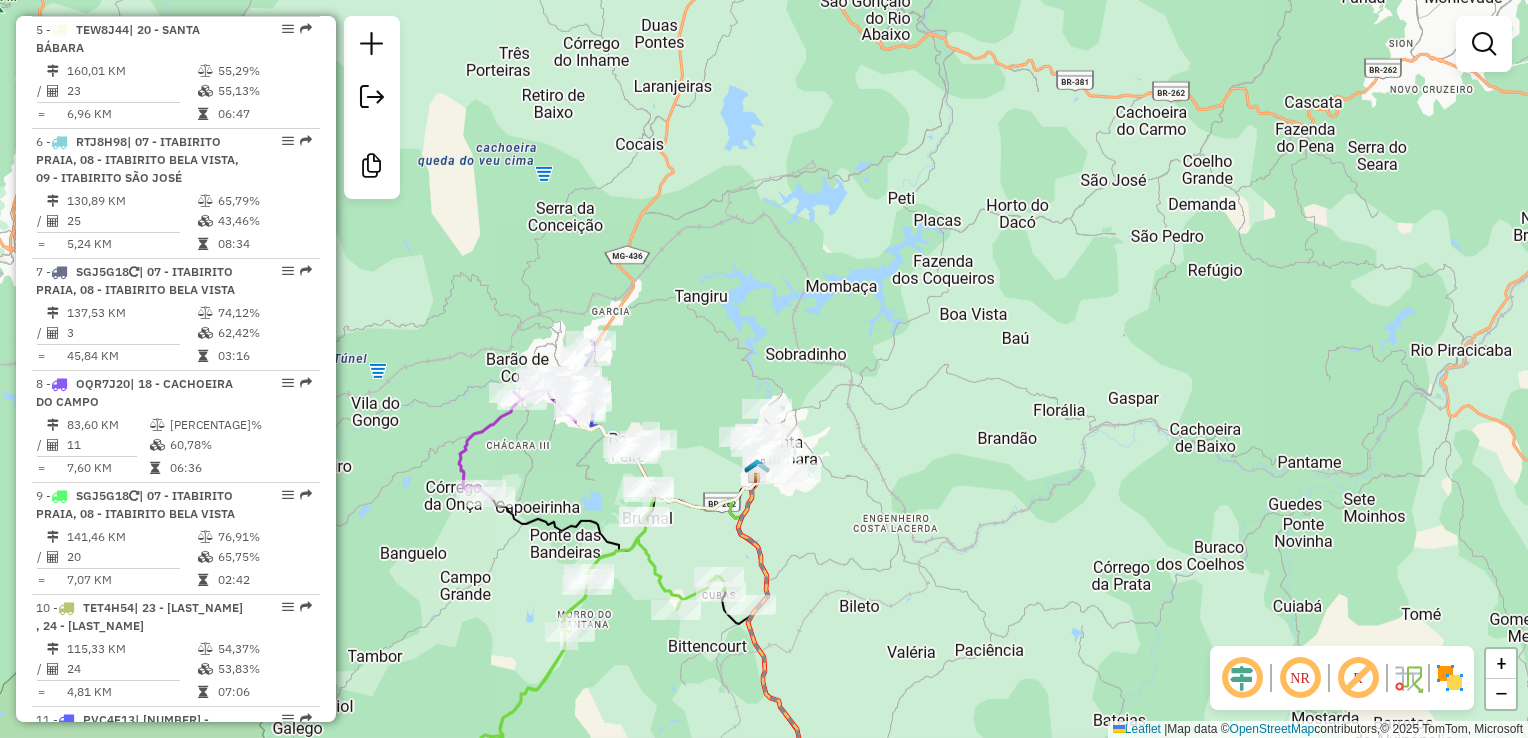 click 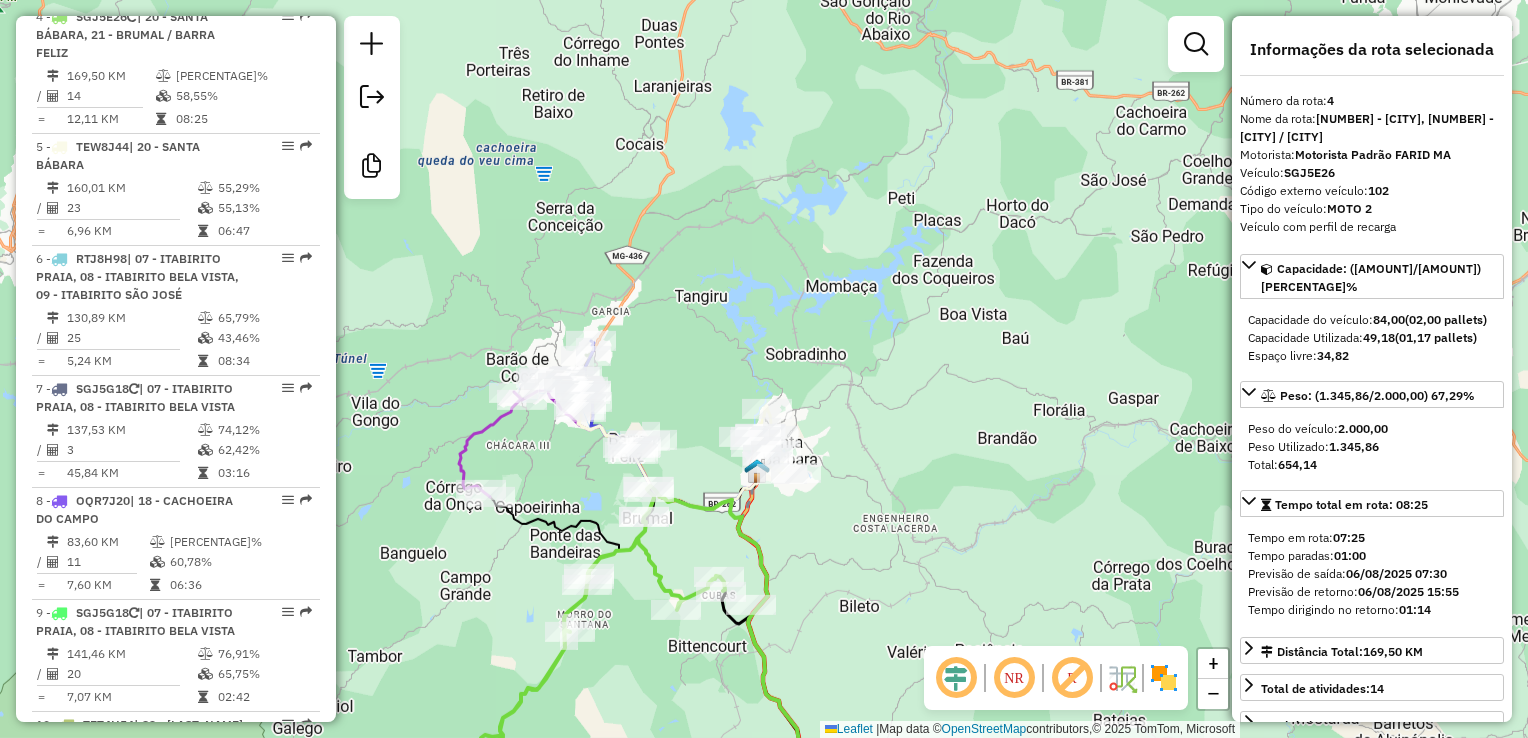 scroll, scrollTop: 1148, scrollLeft: 0, axis: vertical 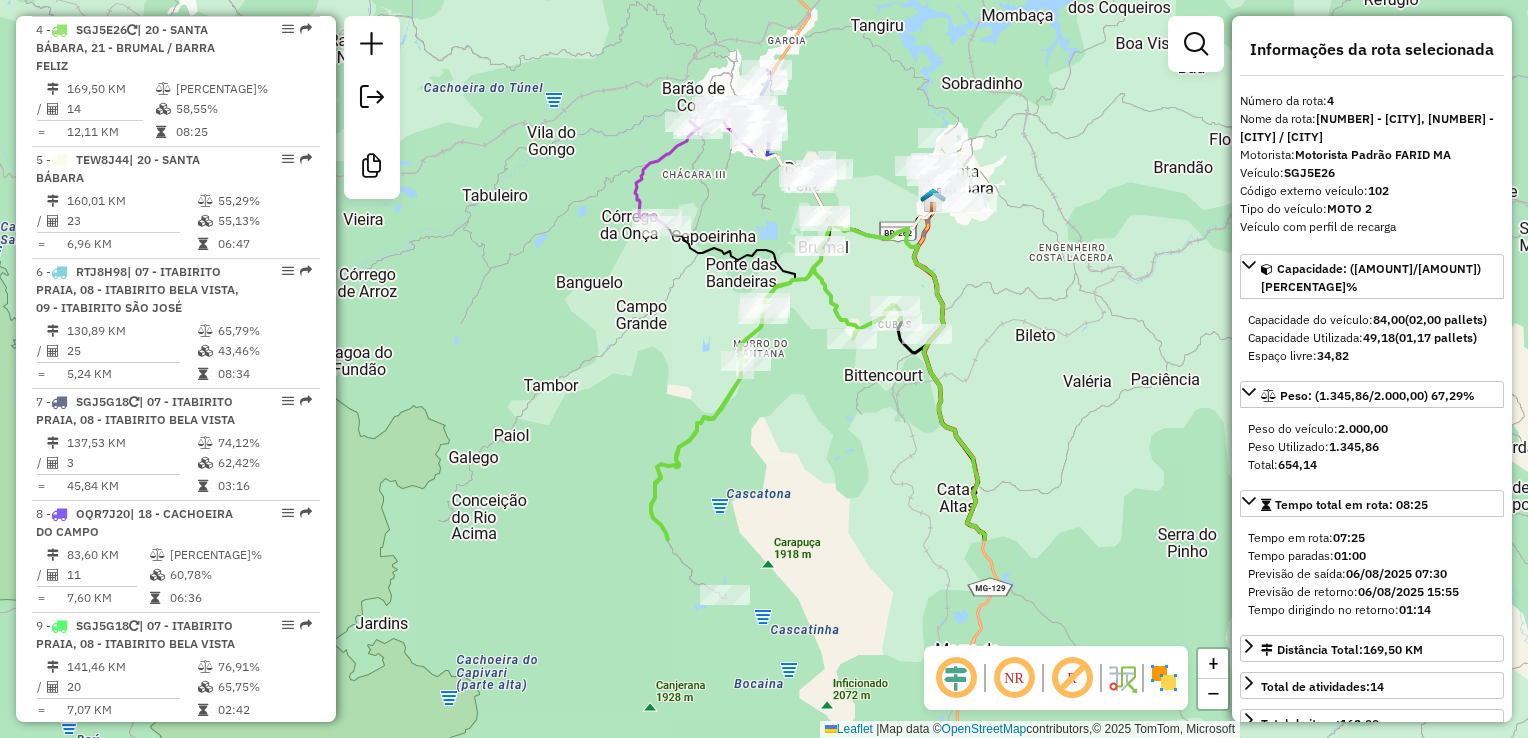 drag, startPoint x: 702, startPoint y: 526, endPoint x: 860, endPoint y: 273, distance: 298.28342 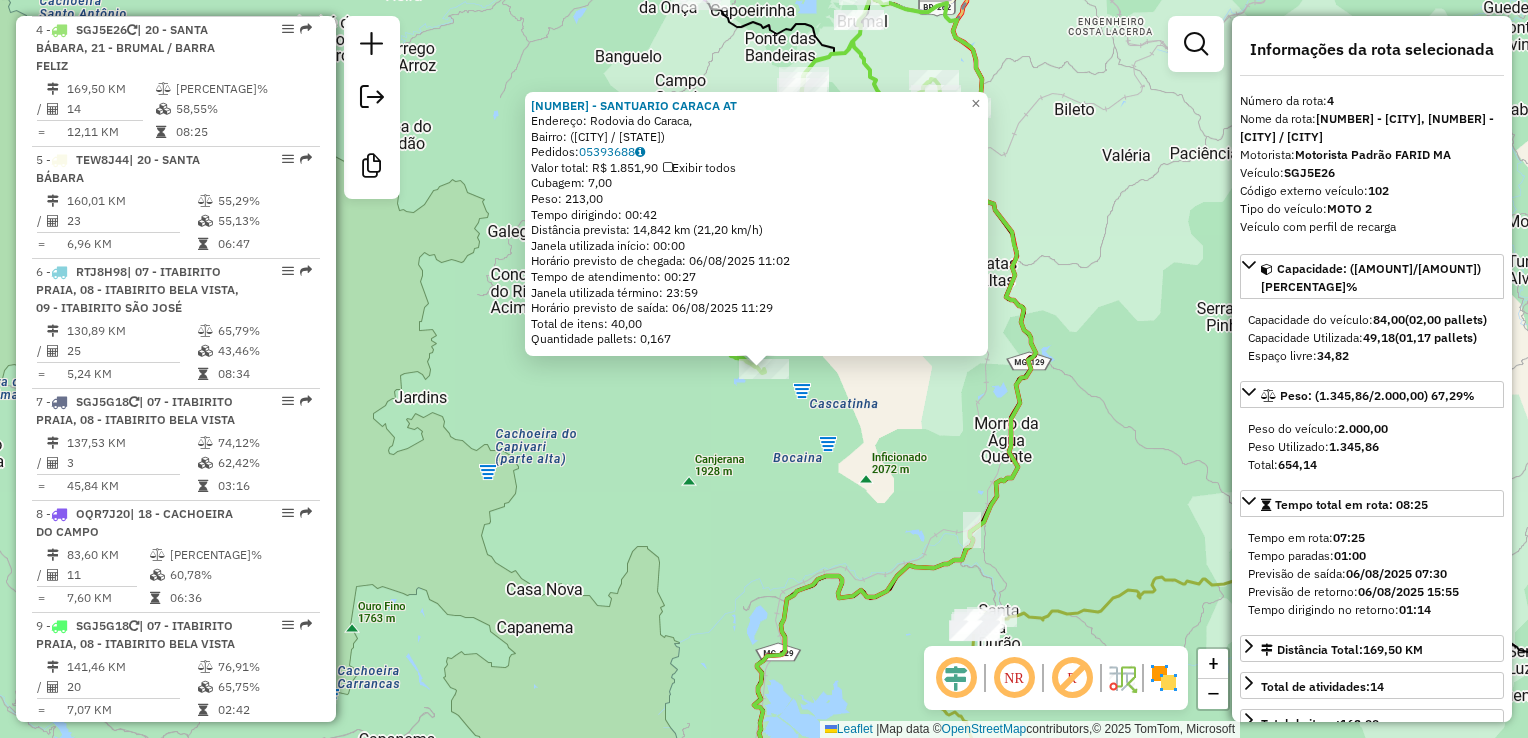 click on "[NUMBER] - [BRAND_NAME]  Endereço: [STREET_NAME], [NUMBER]   Bairro:  ([CITY] / [STATE])   Pedidos:  [ORDER_ID]   Valor total: [CURRENCY] [PRICE]   Exibir todos   Cubagem: [CUBAGE]  Peso: [WEIGHT]  Tempo dirigindo: [TIME]   Distância prevista: [DISTANCE] ([SPEED])   Janela utilizada início: [TIME]   Horário previsto de chegada: [DATE] [TIME]   Tempo de atendimento: [TIME]   Janela utilizada término: [TIME]   Horário previsto de saída: [DATE] [TIME]   Total de itens: [ITEMS]   Quantidade pallets: [PALLETS]  × Janela de atendimento Grade de atendimento Capacidade Transportadoras Veículos Cliente Pedidos  Rotas Selecione os dias de semana para filtrar as janelas de atendimento  Seg   Ter   Qua   Qui   Sex   Sáb   Dom  Informe o período da janela de atendimento: De: Até:  Filtrar exatamente a janela do cliente  Considerar janela de atendimento padrão  Selecione os dias de semana para filtrar as grades de atendimento  Seg   Ter   Qua   Qui   Sex   Sáb   Dom   Considerar clientes sem dia de atendimento cadastrado" 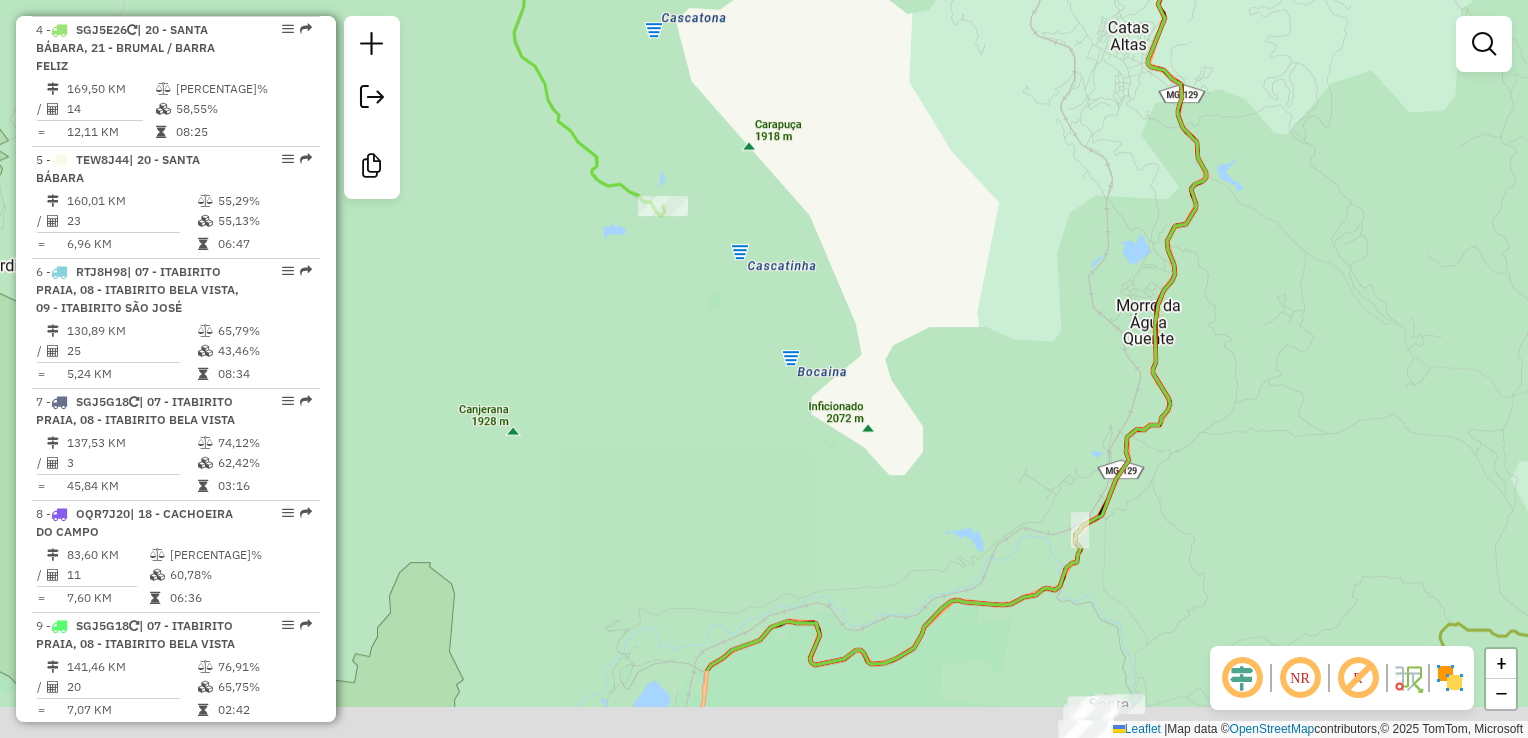 drag, startPoint x: 786, startPoint y: 487, endPoint x: 748, endPoint y: 212, distance: 277.61304 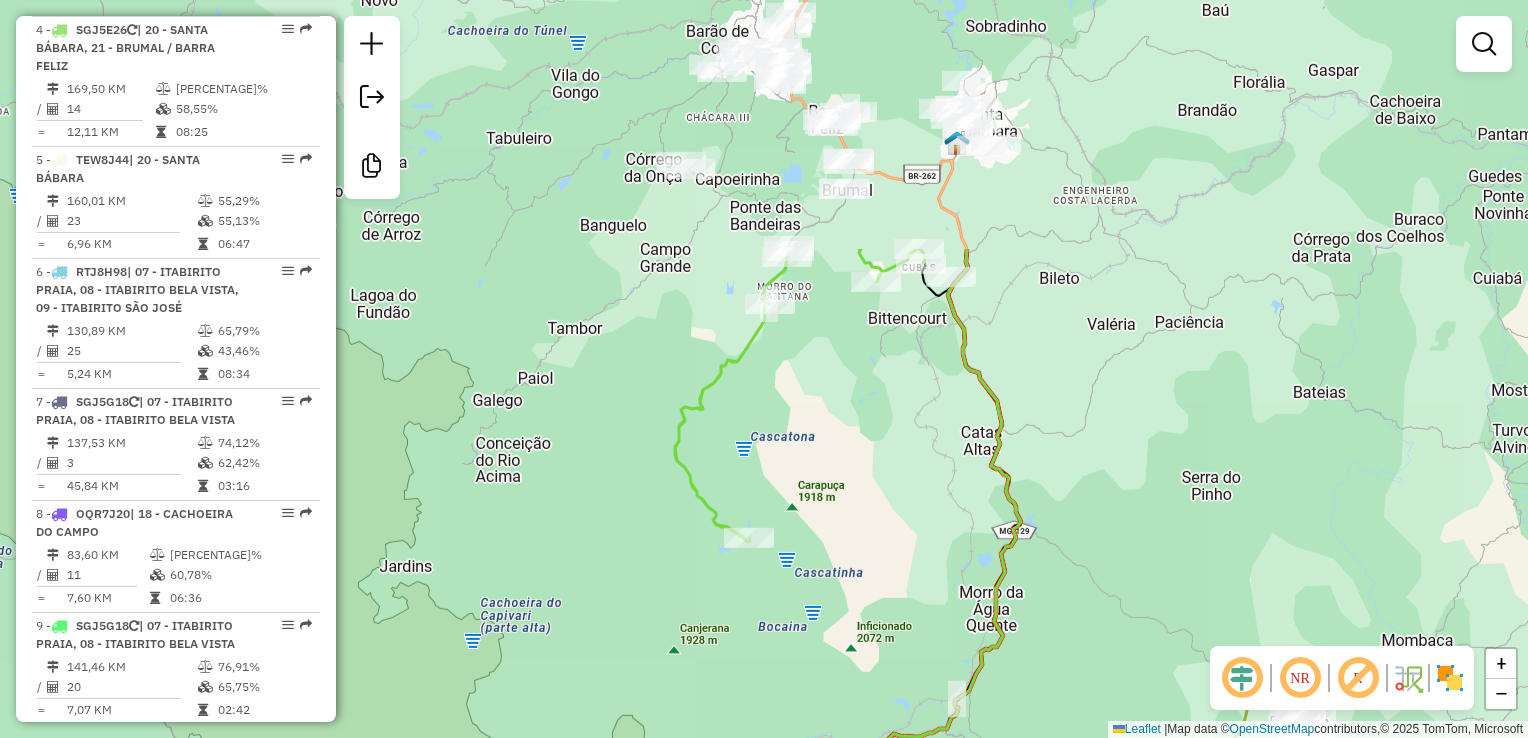 drag, startPoint x: 687, startPoint y: 124, endPoint x: 737, endPoint y: 452, distance: 331.7891 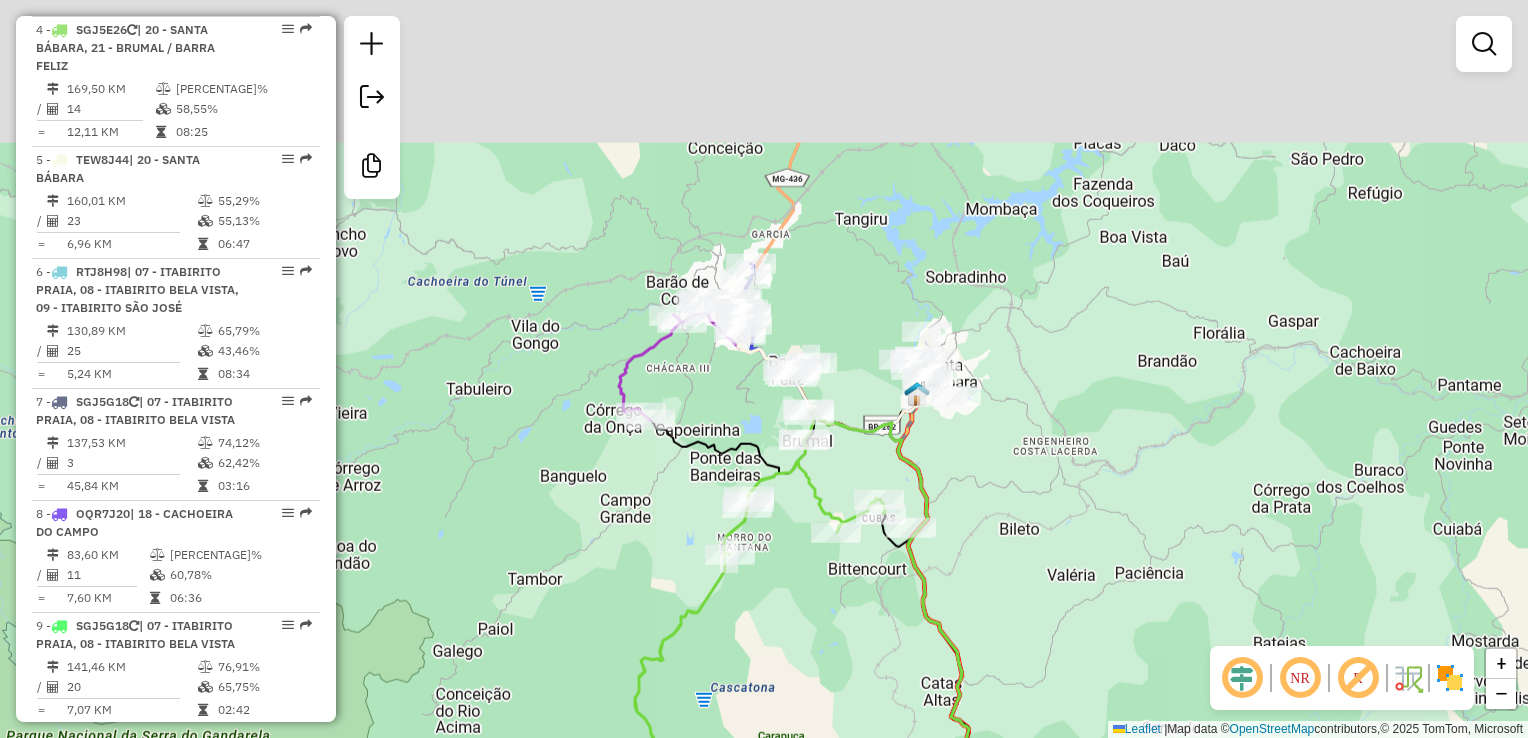drag, startPoint x: 737, startPoint y: 162, endPoint x: 681, endPoint y: 530, distance: 372.23648 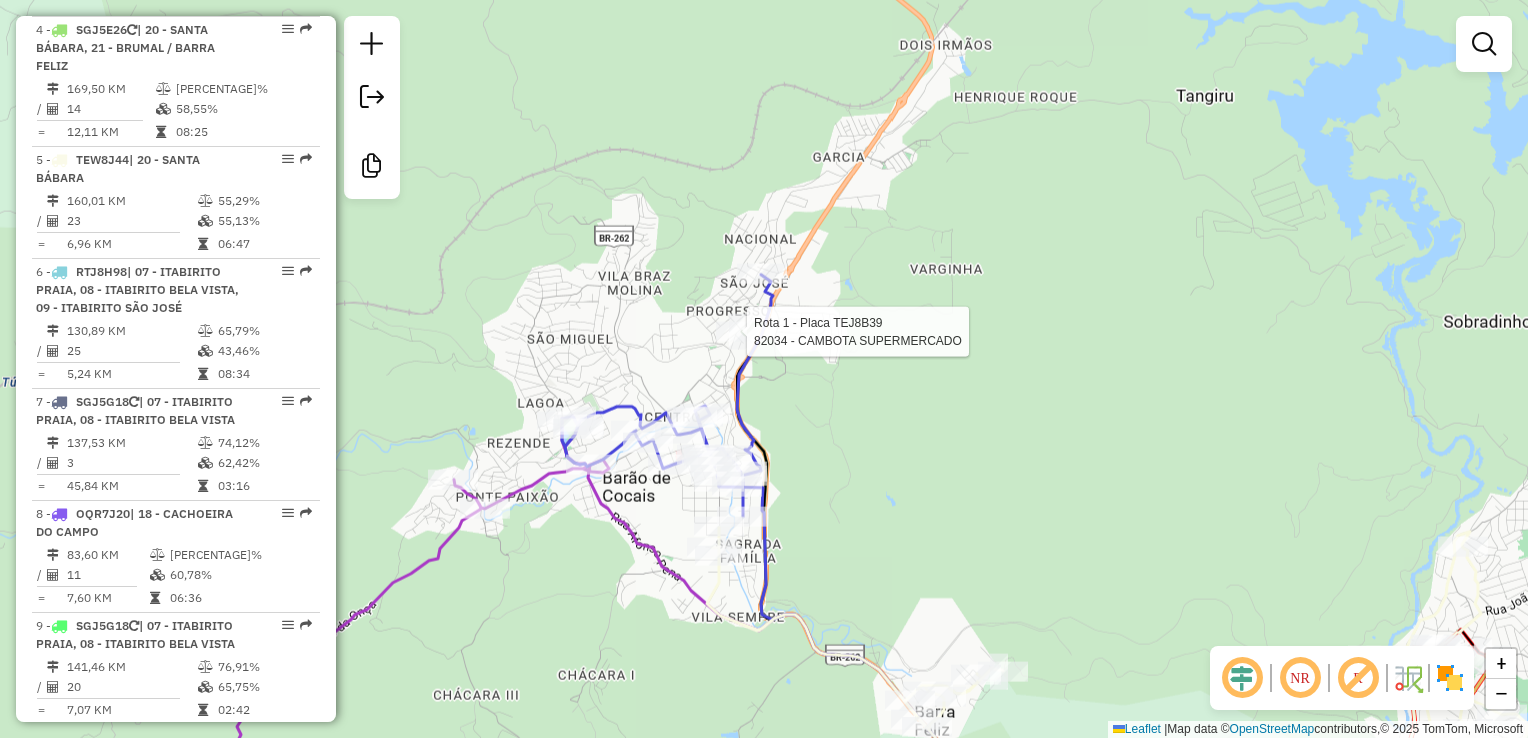 click 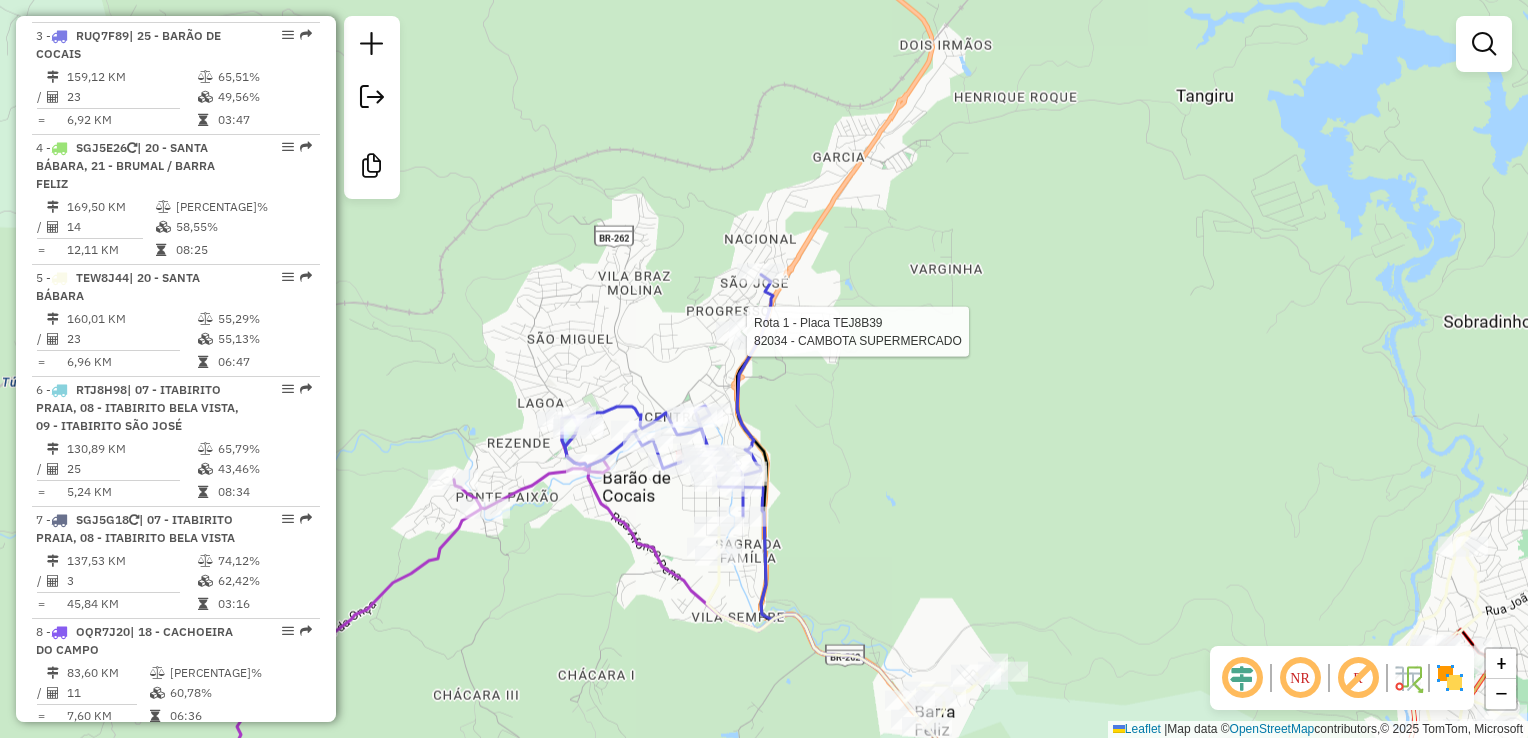 select on "**********" 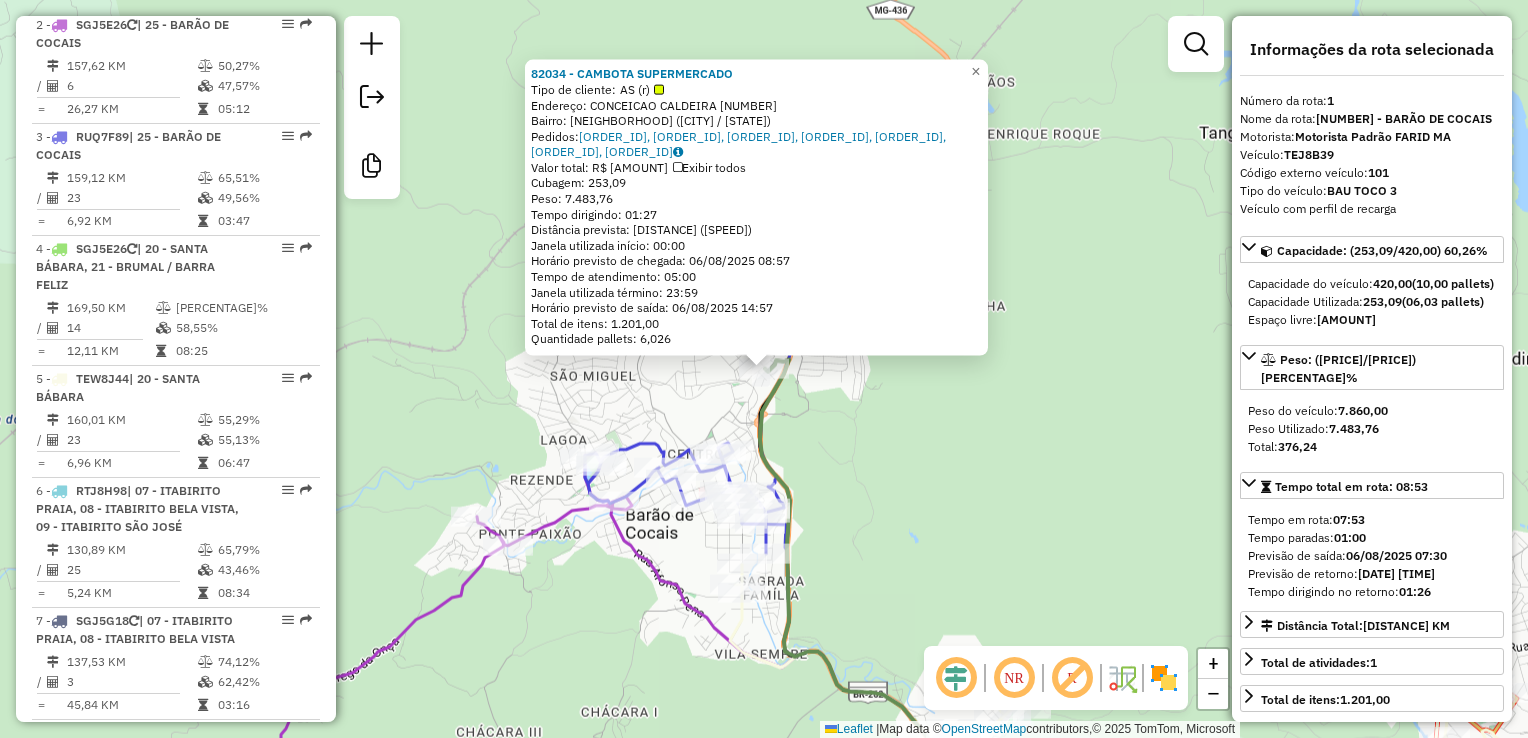 scroll, scrollTop: 812, scrollLeft: 0, axis: vertical 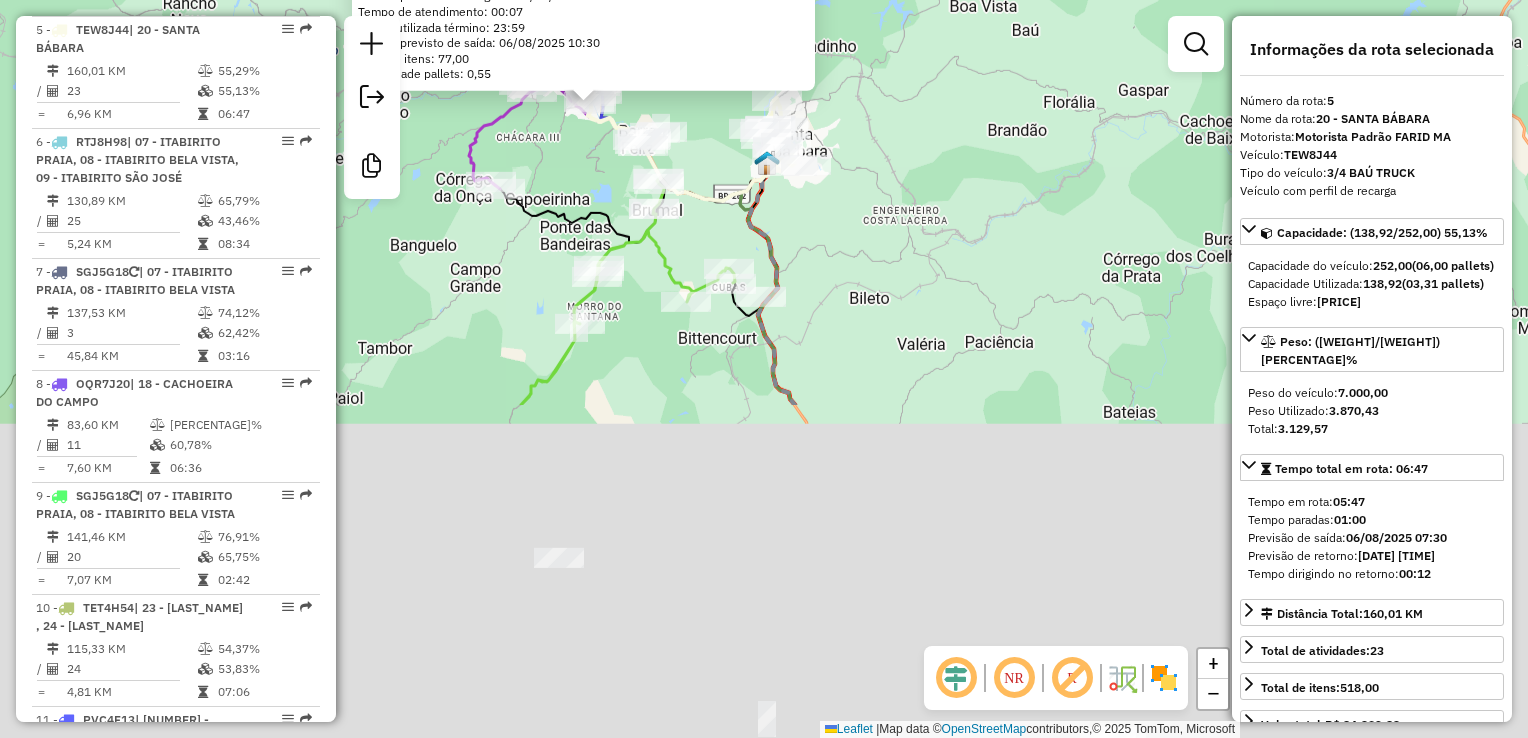 drag, startPoint x: 993, startPoint y: 606, endPoint x: 775, endPoint y: 119, distance: 533.5663 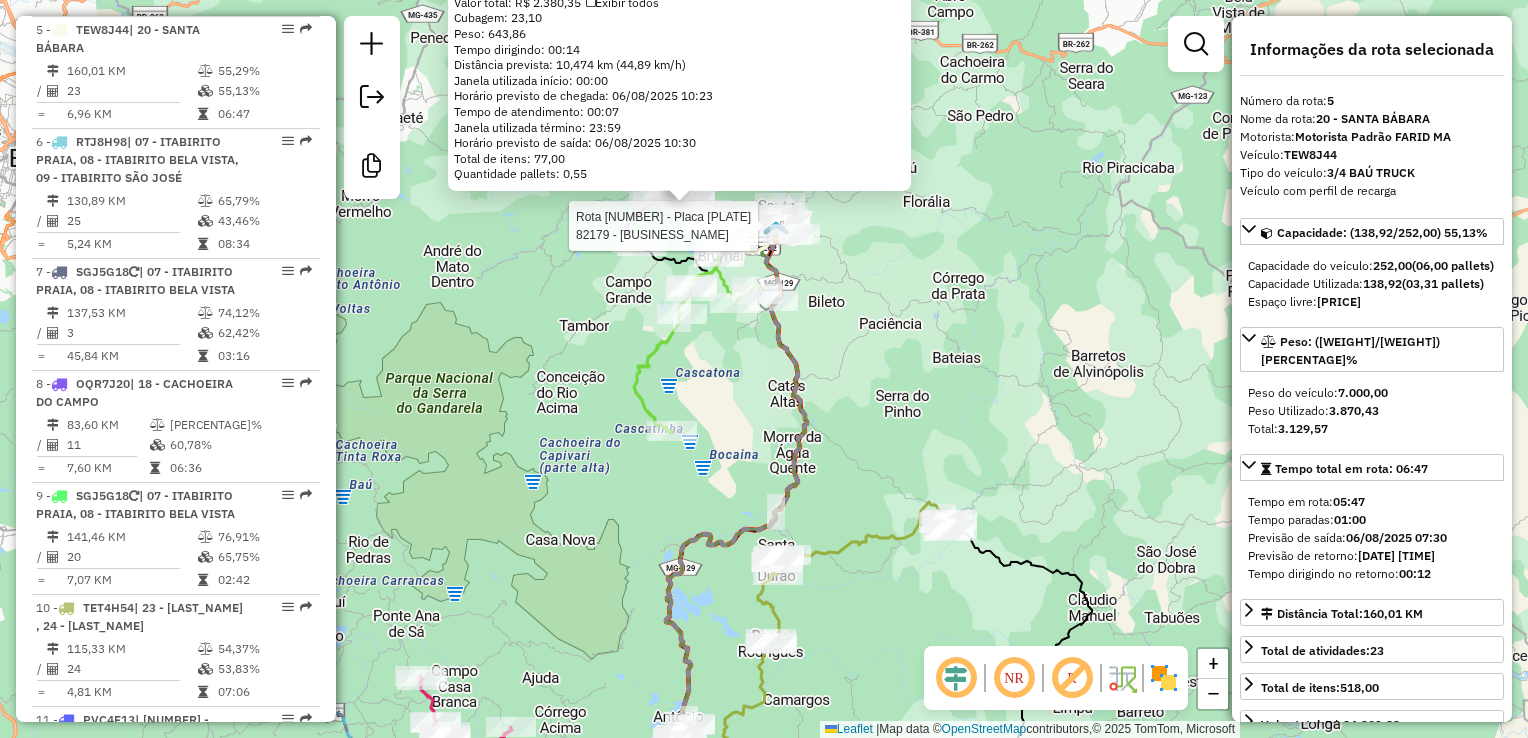 click 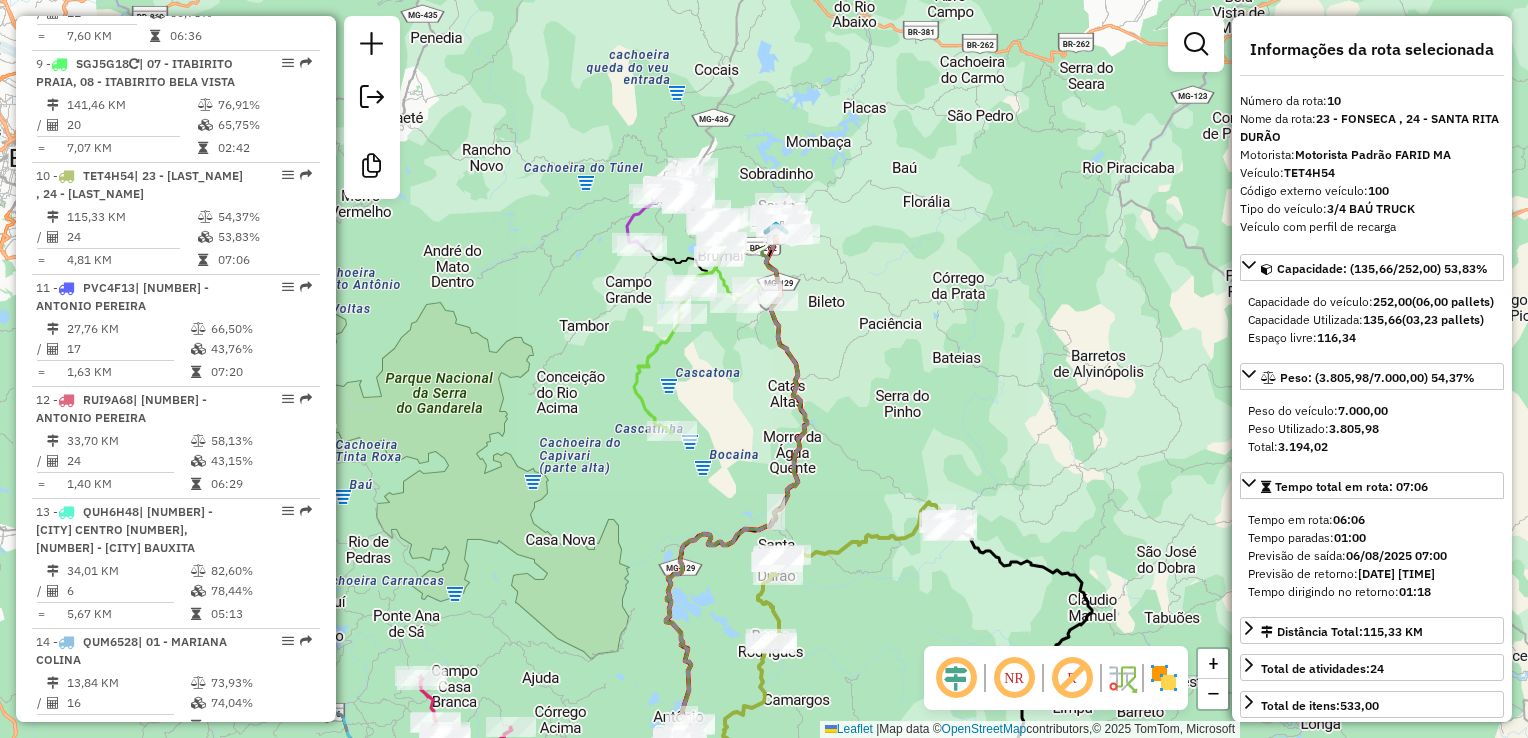 scroll, scrollTop: 1855, scrollLeft: 0, axis: vertical 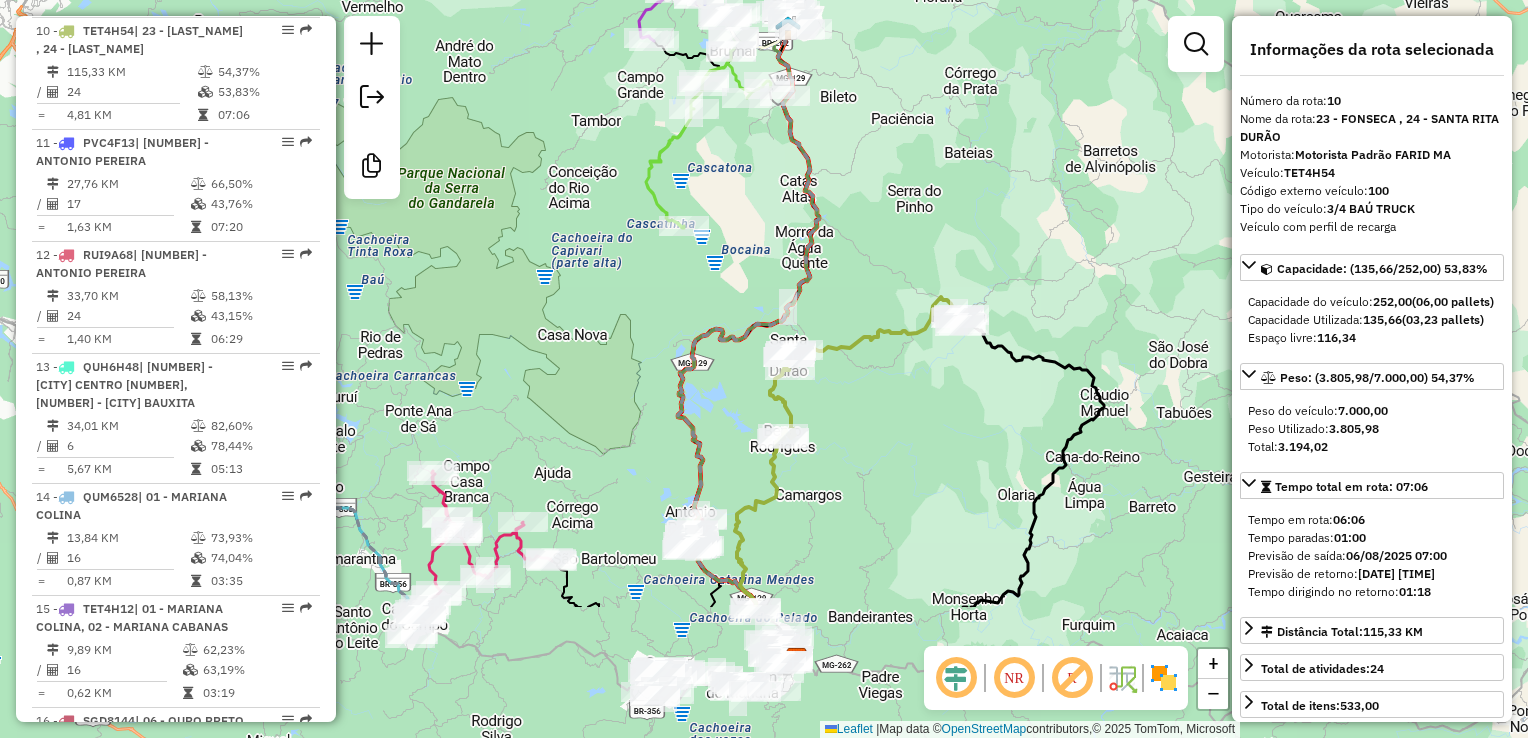 drag, startPoint x: 864, startPoint y: 502, endPoint x: 876, endPoint y: 298, distance: 204.35263 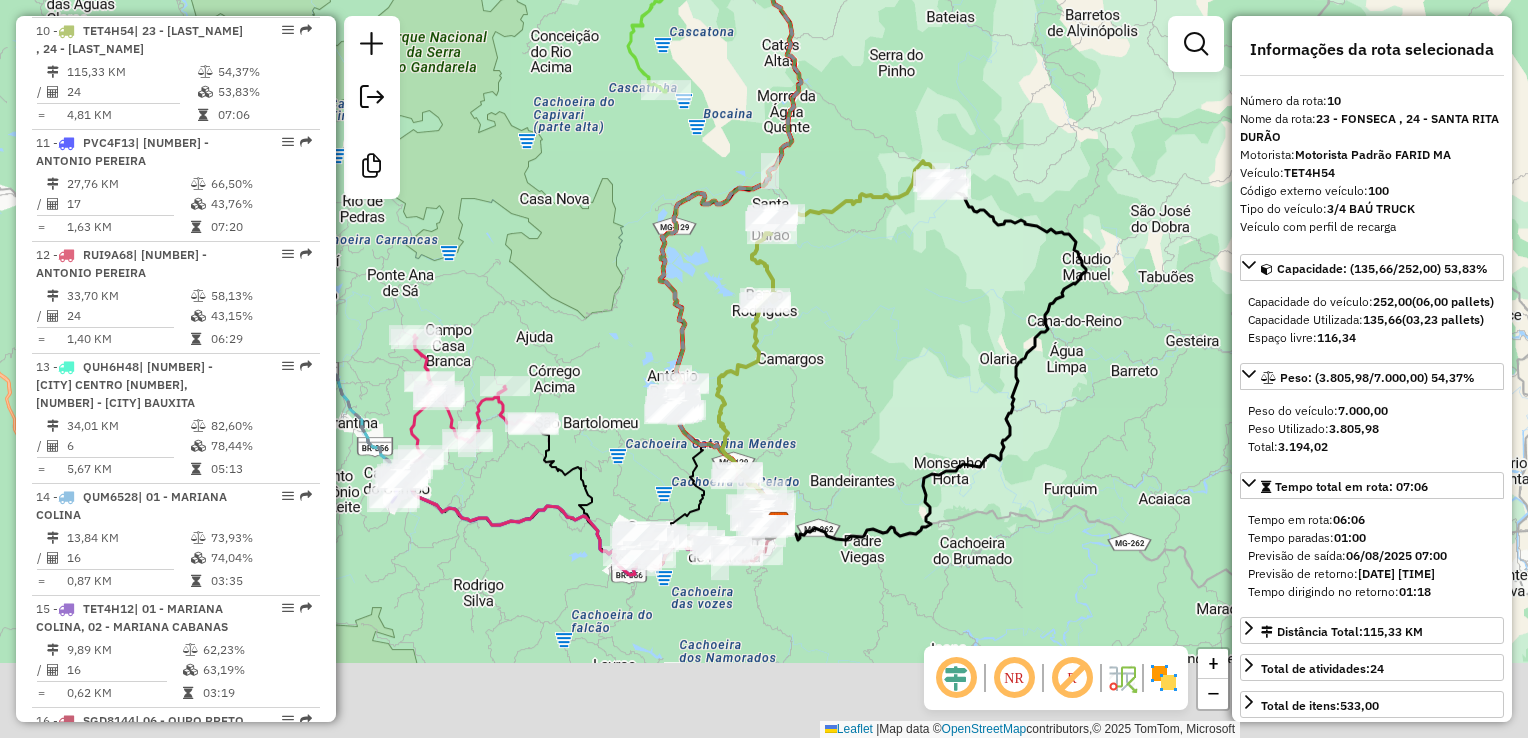 drag, startPoint x: 696, startPoint y: 544, endPoint x: 710, endPoint y: 304, distance: 240.40799 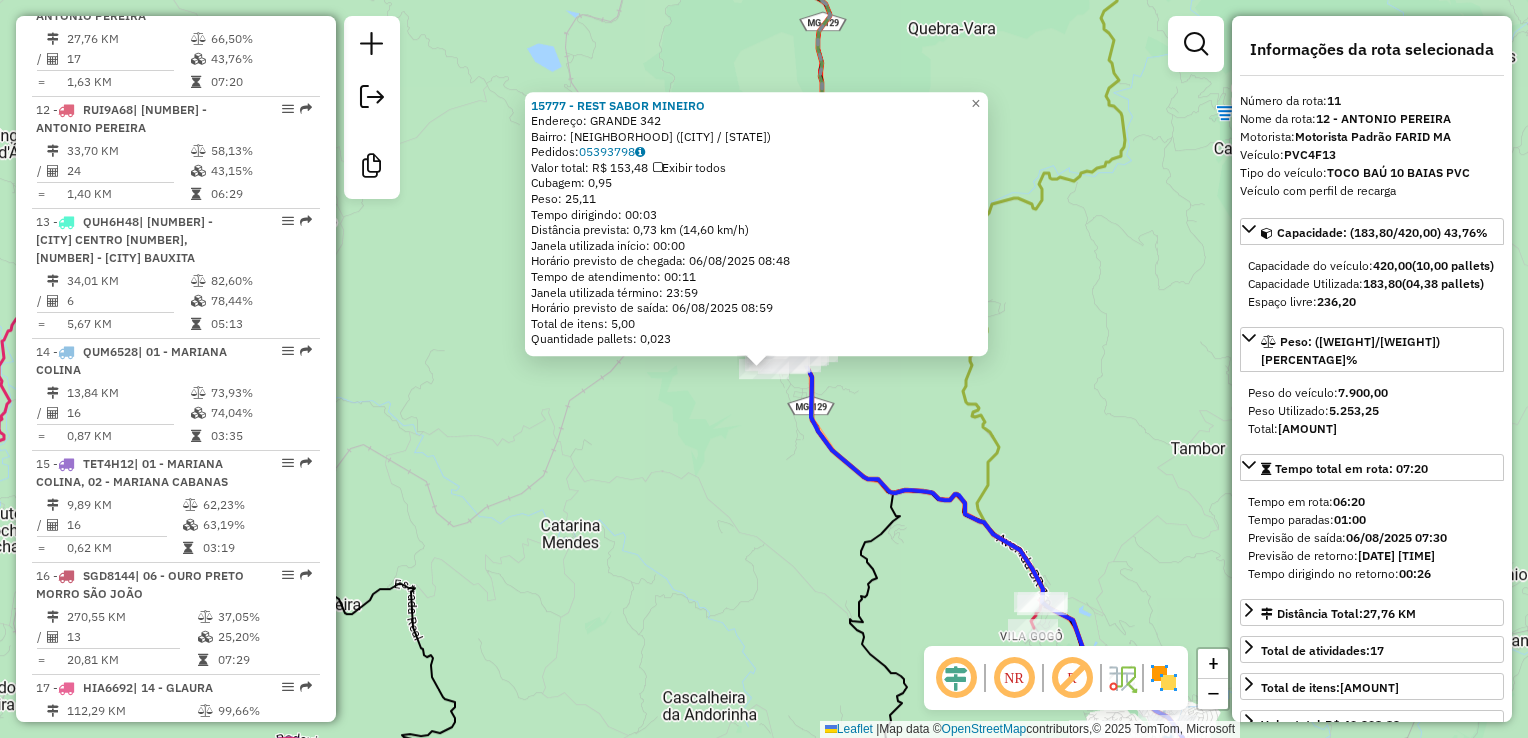 scroll, scrollTop: 1966, scrollLeft: 0, axis: vertical 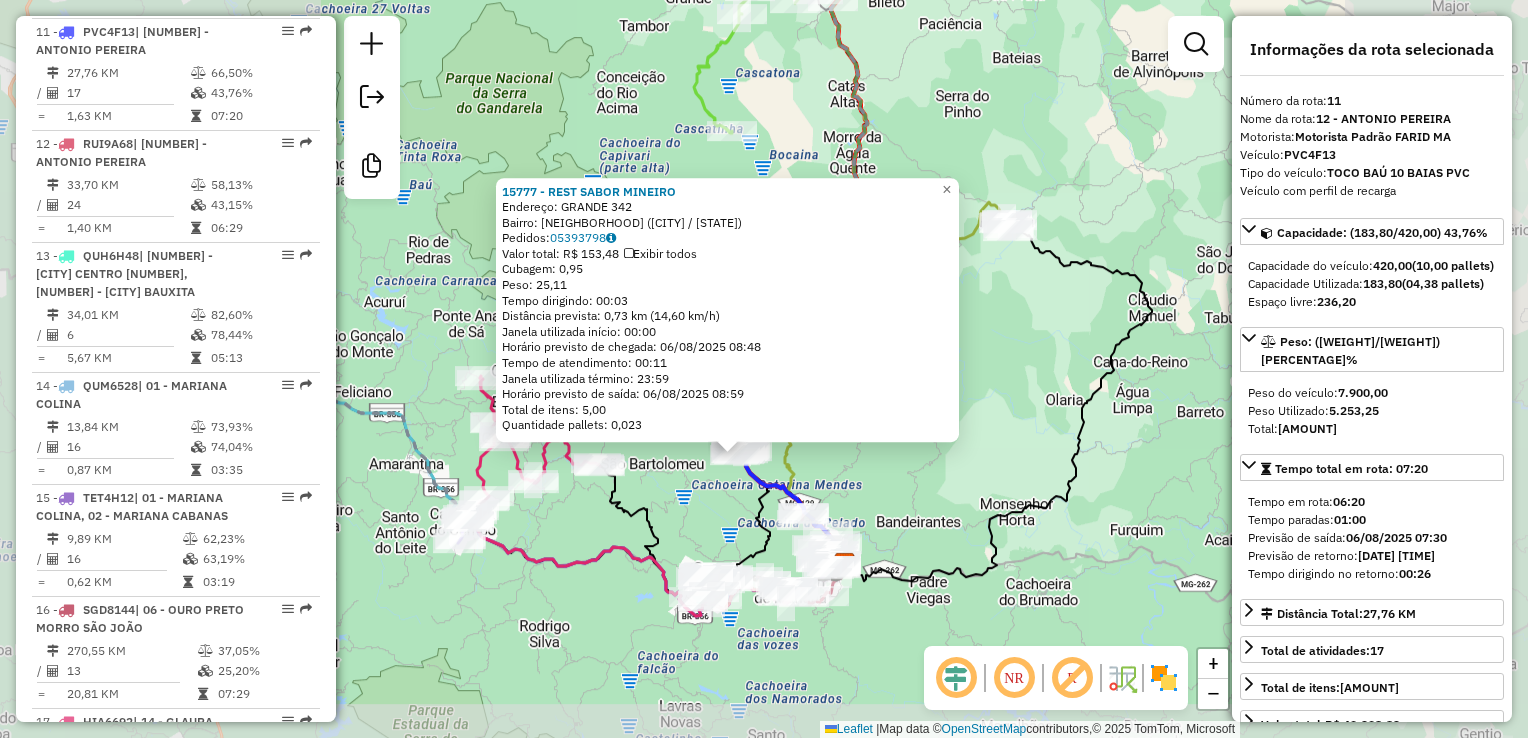 click on "15777 - [BUSINESS_NAME] Endereço: [STREET_NAME] [NUMBER] Bairro: [NEIGHBORHOOD] ([CITY] / [STATE]) Pedidos: 05393798 Valor total: R$ [AMOUNT] Exibir todos Cubagem: [VOLUME] Peso: [WEIGHT] Tempo dirigindo: [TIME] Distância prevista: [DISTANCE] ([SPEED]) Janela utilizada início: [TIME] Horário previsto de chegada: [DATE] [TIME] Tempo de atendimento: [TIME] Janela utilizada término: [TIME] Horário previsto de saída: [DATE] [TIME] Total de itens: [QUANTITY] Quantidade pallets: [QUANTITY] × Janela de atendimento Grade de atendimento Capacidade Transportadoras Veículos Cliente Pedidos Rotas Selecione os dias de semana para filtrar as janelas de atendimento Seg Ter Qua Qui Sex Sáb Dom Informe o período da janela de atendimento: De: Até: Filtrar exatamente a janela do cliente Considerar janela de atendimento padrão Selecione os dias de semana para filtrar as grades de atendimento Seg Ter Qua Qui Sex Sáb Dom Considerar clientes sem dia de atendimento cadastrado De:" 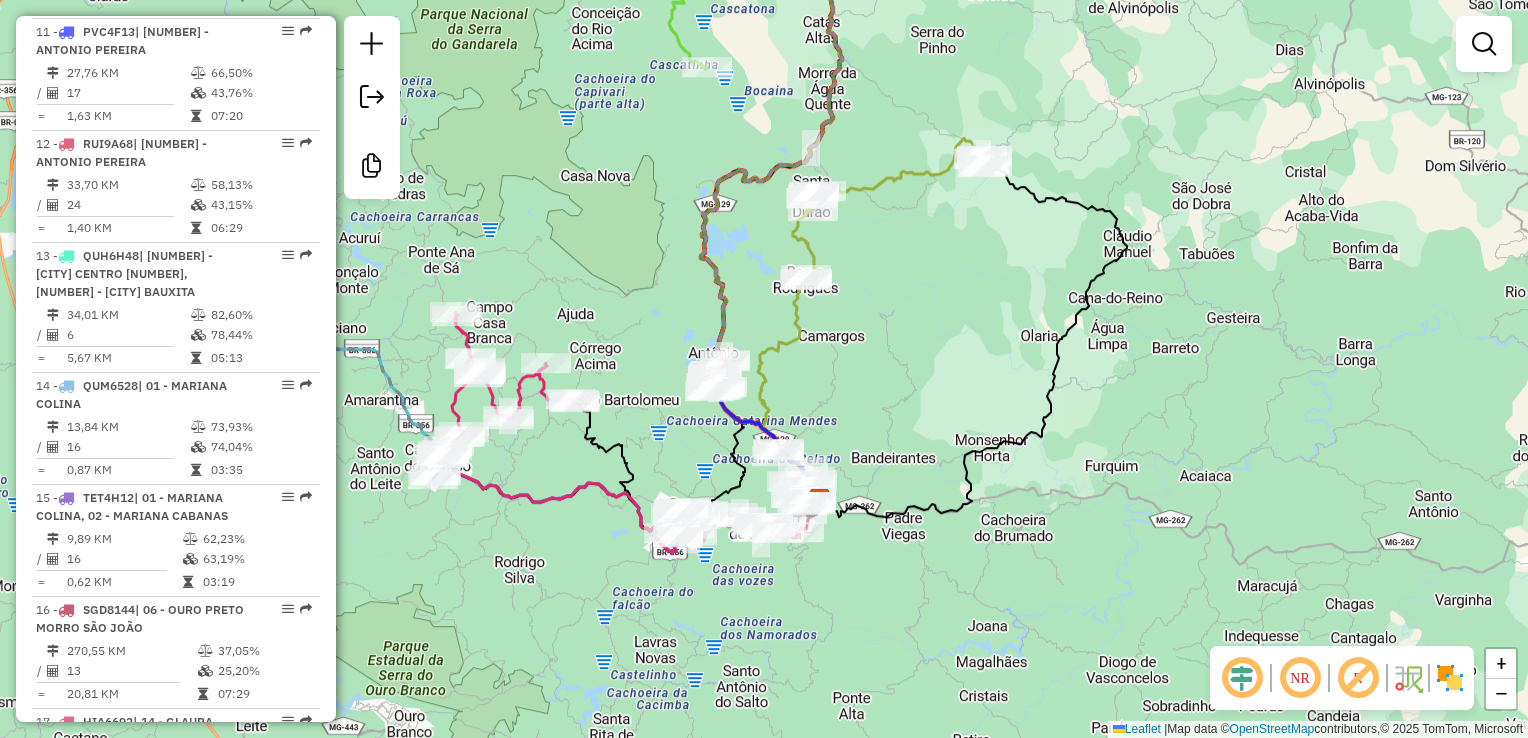 drag, startPoint x: 726, startPoint y: 528, endPoint x: 670, endPoint y: 422, distance: 119.88328 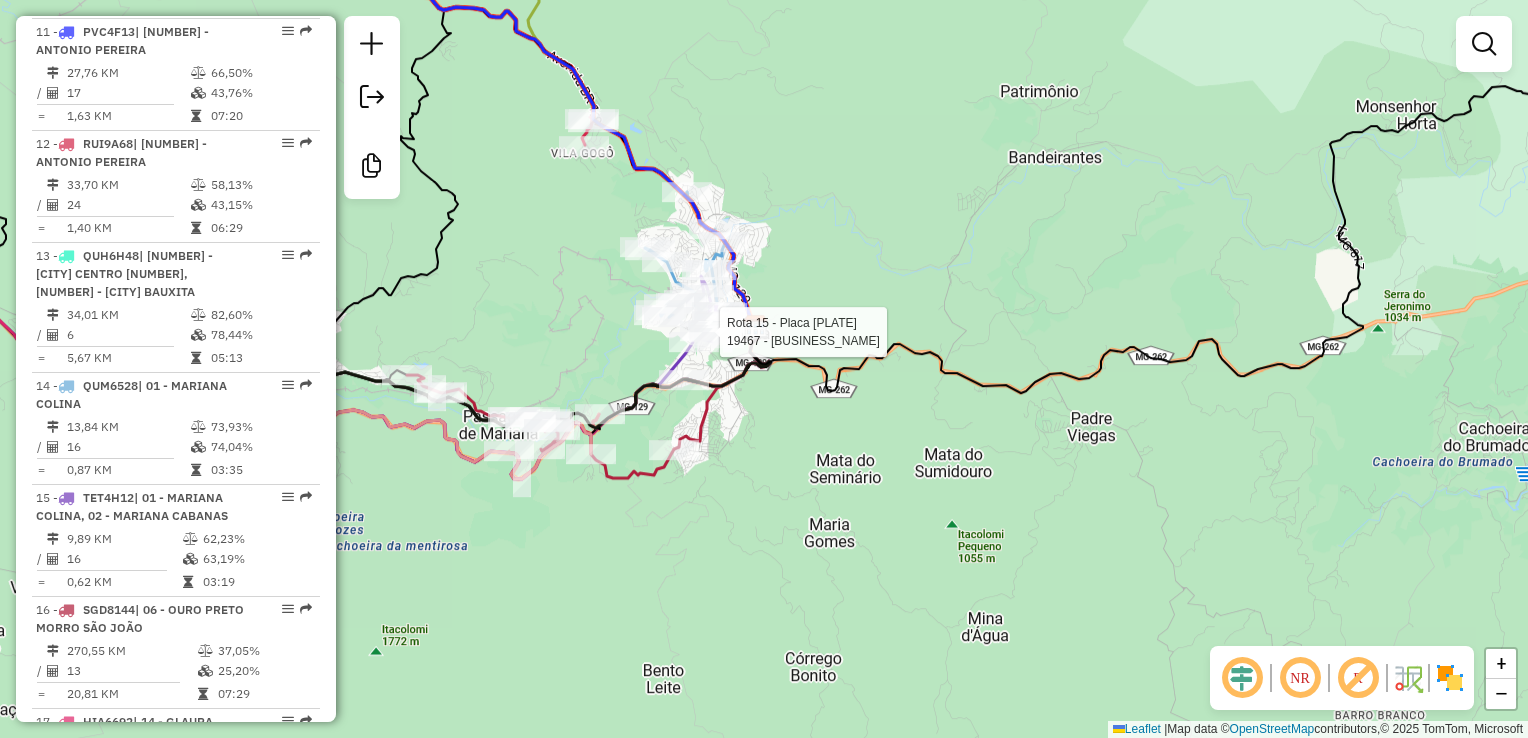 select on "**********" 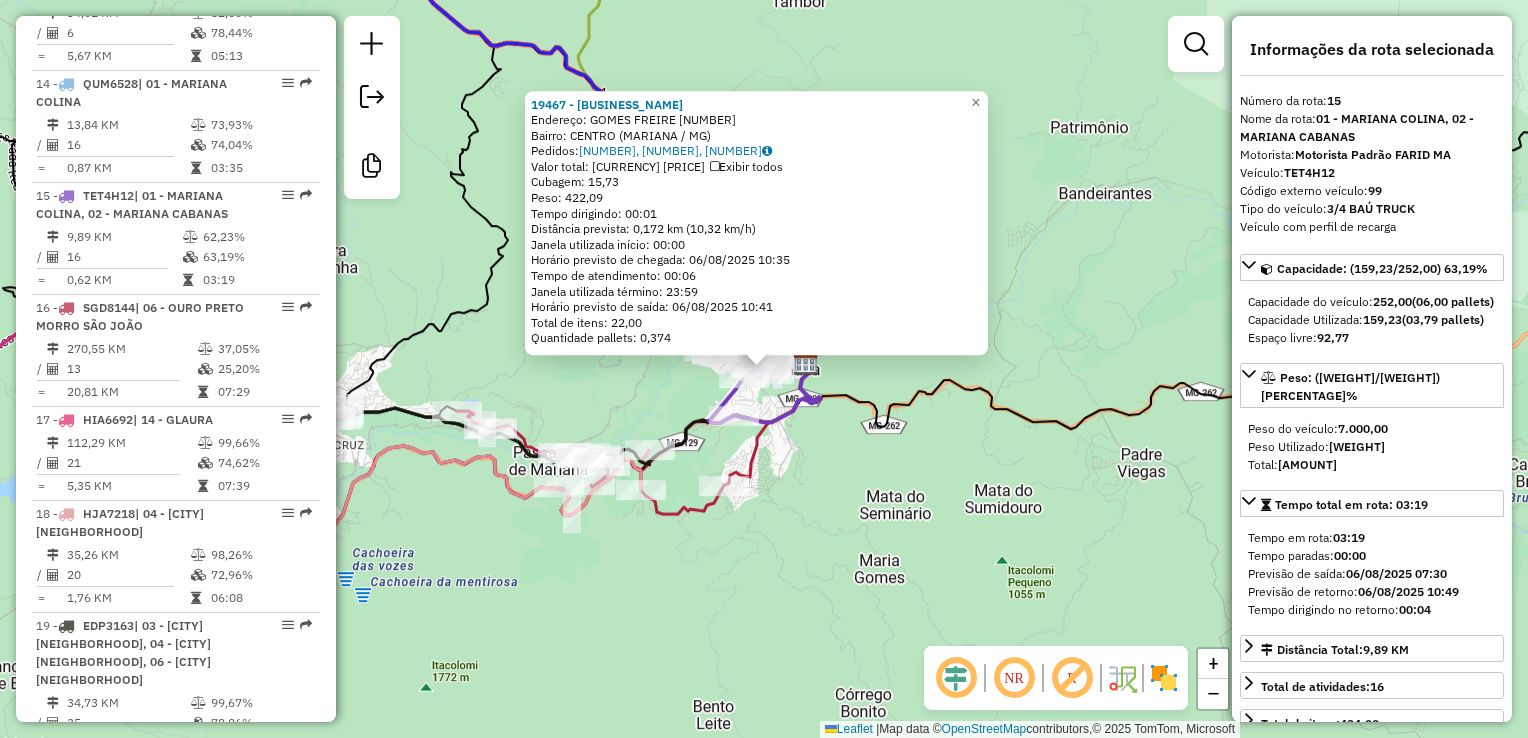 scroll, scrollTop: 2432, scrollLeft: 0, axis: vertical 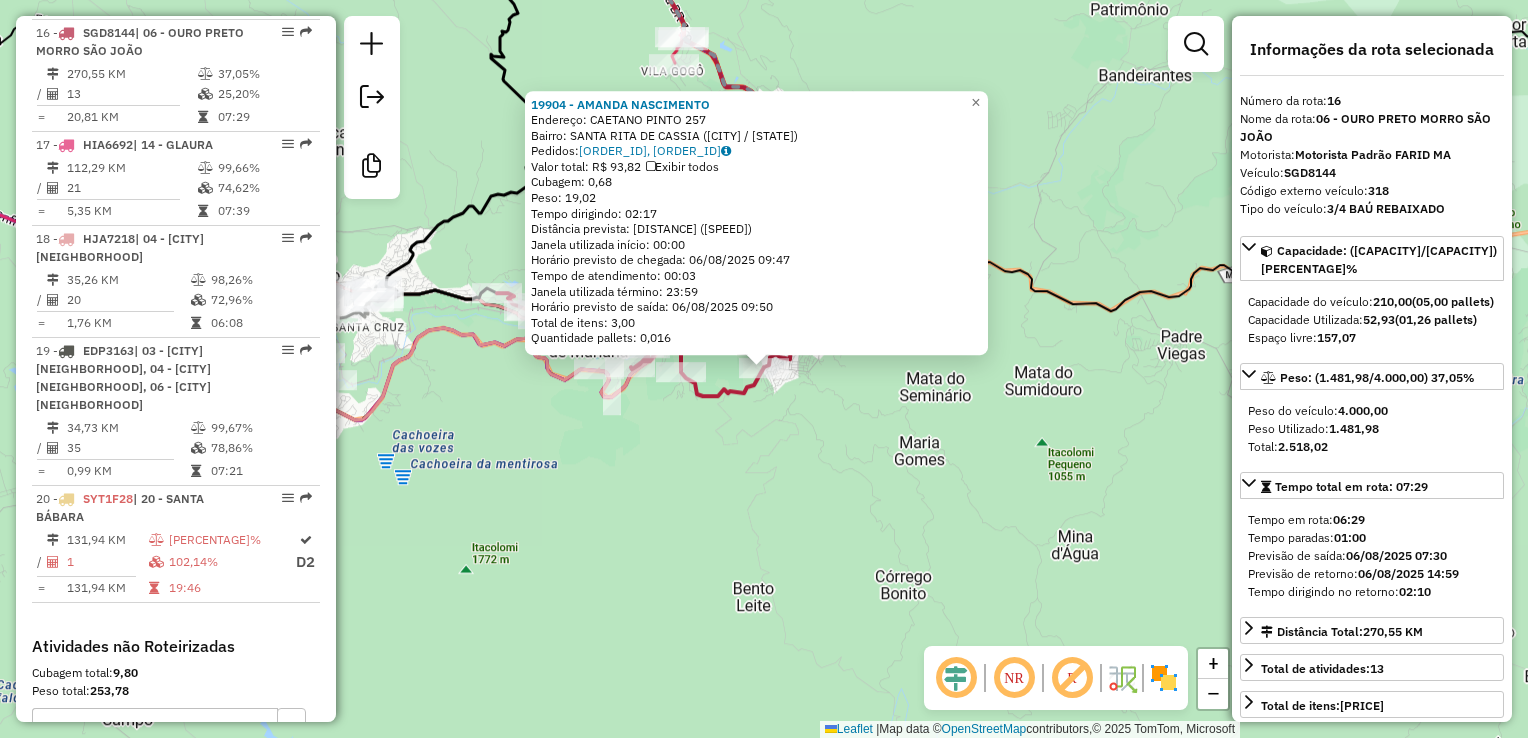 click on "Endereço: [STREET_NAME] [NUMBER] Bairro: [NEIGHBORHOOD] ([CITY] / [STATE]) Pedidos: 05393880, 05393870 Valor total: R$ [AMOUNT] Exibir todos Cubagem: [VOLUME] Peso: [WEIGHT] Tempo dirigindo: [TIME] Distância prevista: [DISTANCE] ([SPEED]) Janela utilizada início: [TIME] Horário previsto de chegada: [DATE] [TIME] Tempo de atendimento: [TIME] Janela utilizada término: [TIME] Horário previsto de saída: [DATE] [TIME] Total de itens: [QUANTITY] Quantidade pallets: [QUANTITY] × Janela de atendimento Grade de atendimento Capacidade Transportadoras Veículos Cliente Pedidos Rotas Selecione os dias de semana para filtrar as janelas de atendimento Seg Ter Qua Qui Sex Sáb Dom Informe o período da janela de atendimento: De: Até: Filtrar exatamente a janela do cliente Considerar janela de atendimento padrão Selecione os dias de semana para filtrar as grades de atendimento Seg Ter Qua Qui Sex Sáb Dom Peso mínimo: Peso máximo: De: De:" 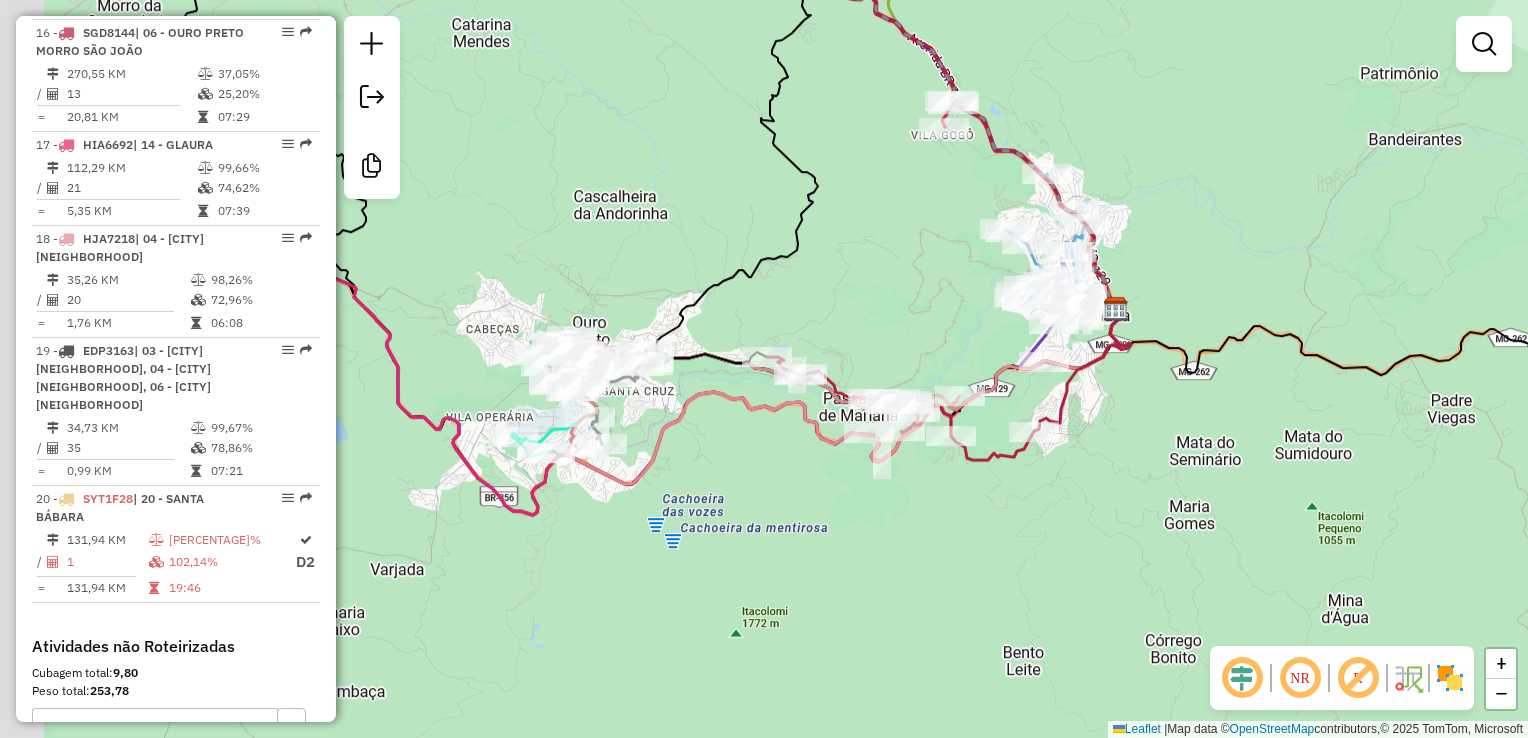 drag, startPoint x: 684, startPoint y: 466, endPoint x: 1020, endPoint y: 532, distance: 342.4208 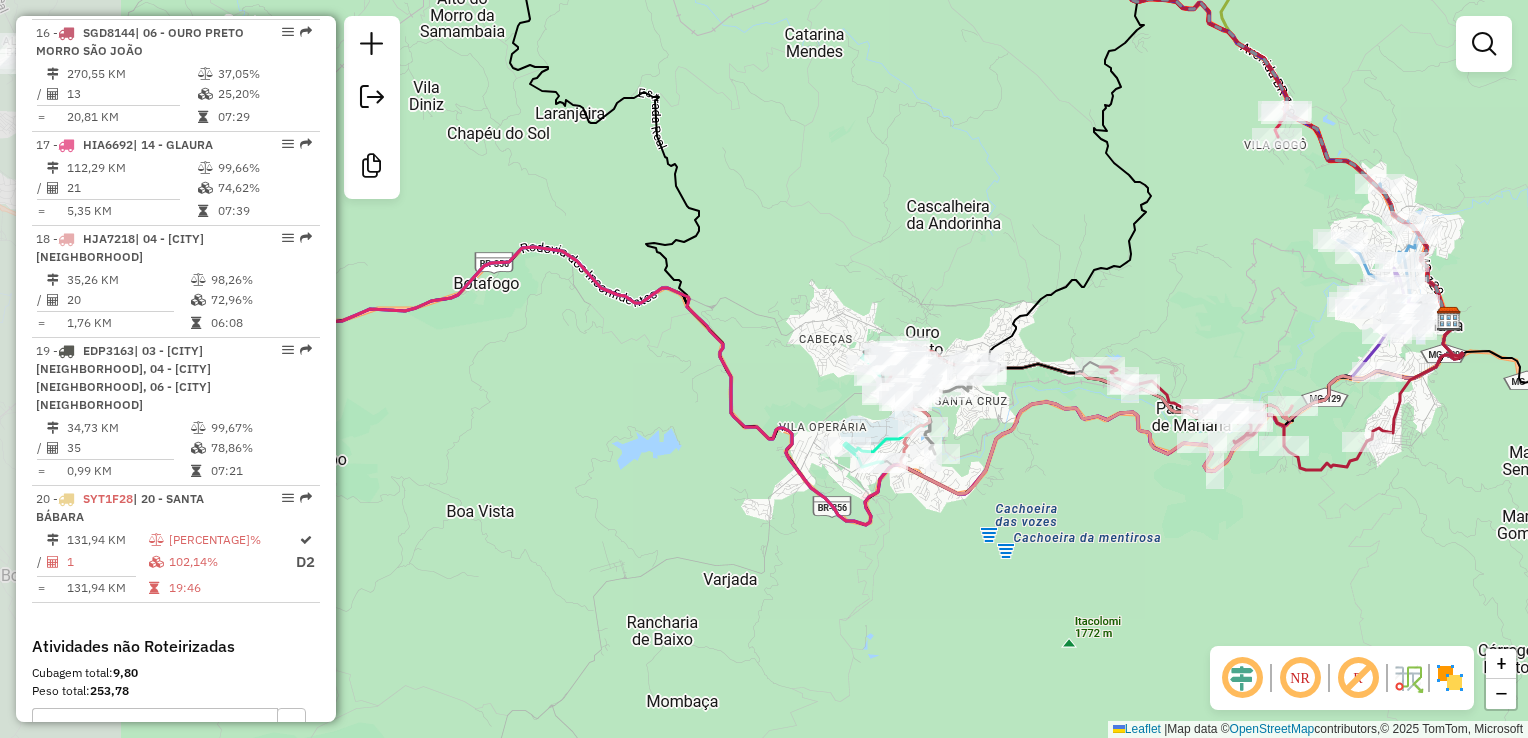 drag, startPoint x: 807, startPoint y: 476, endPoint x: 1065, endPoint y: 475, distance: 258.00195 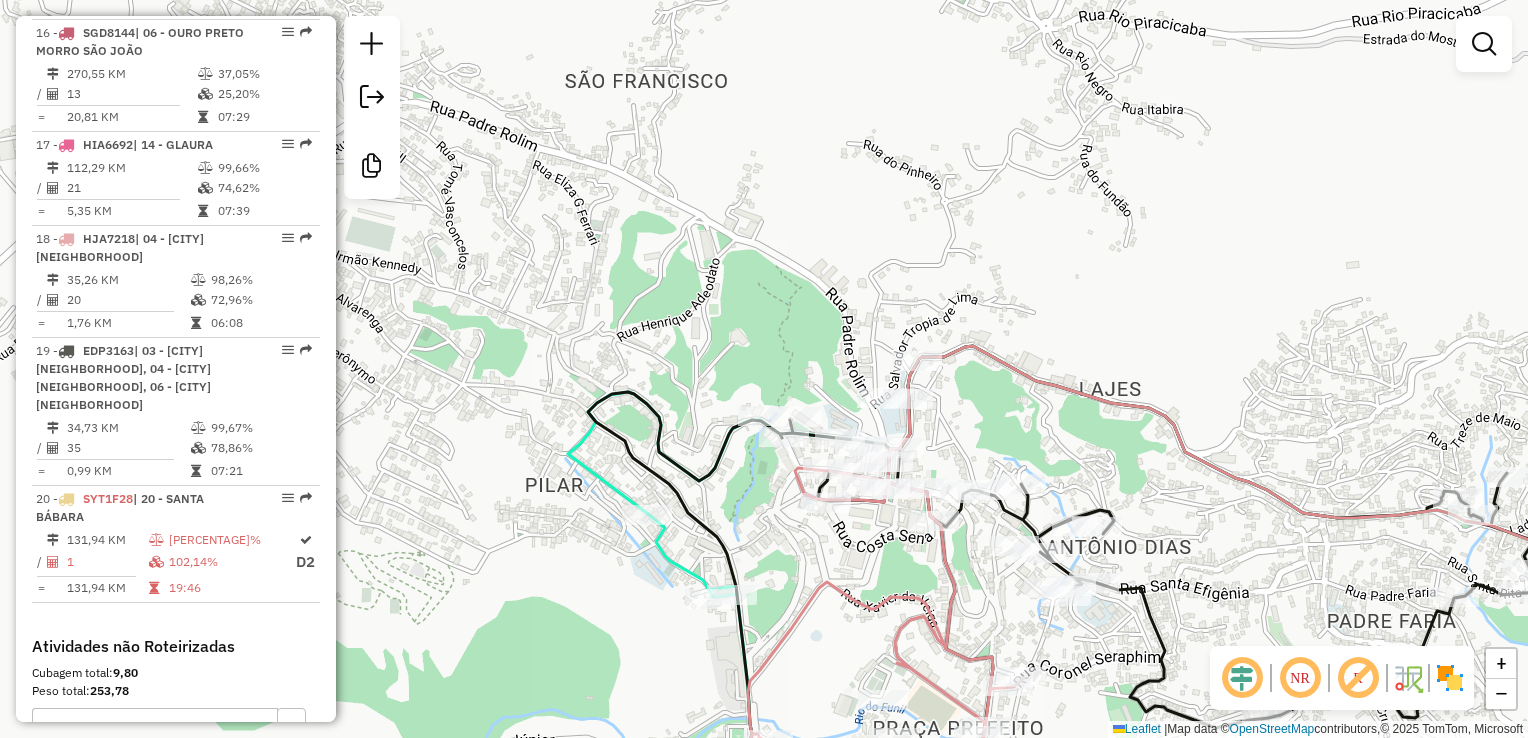 click 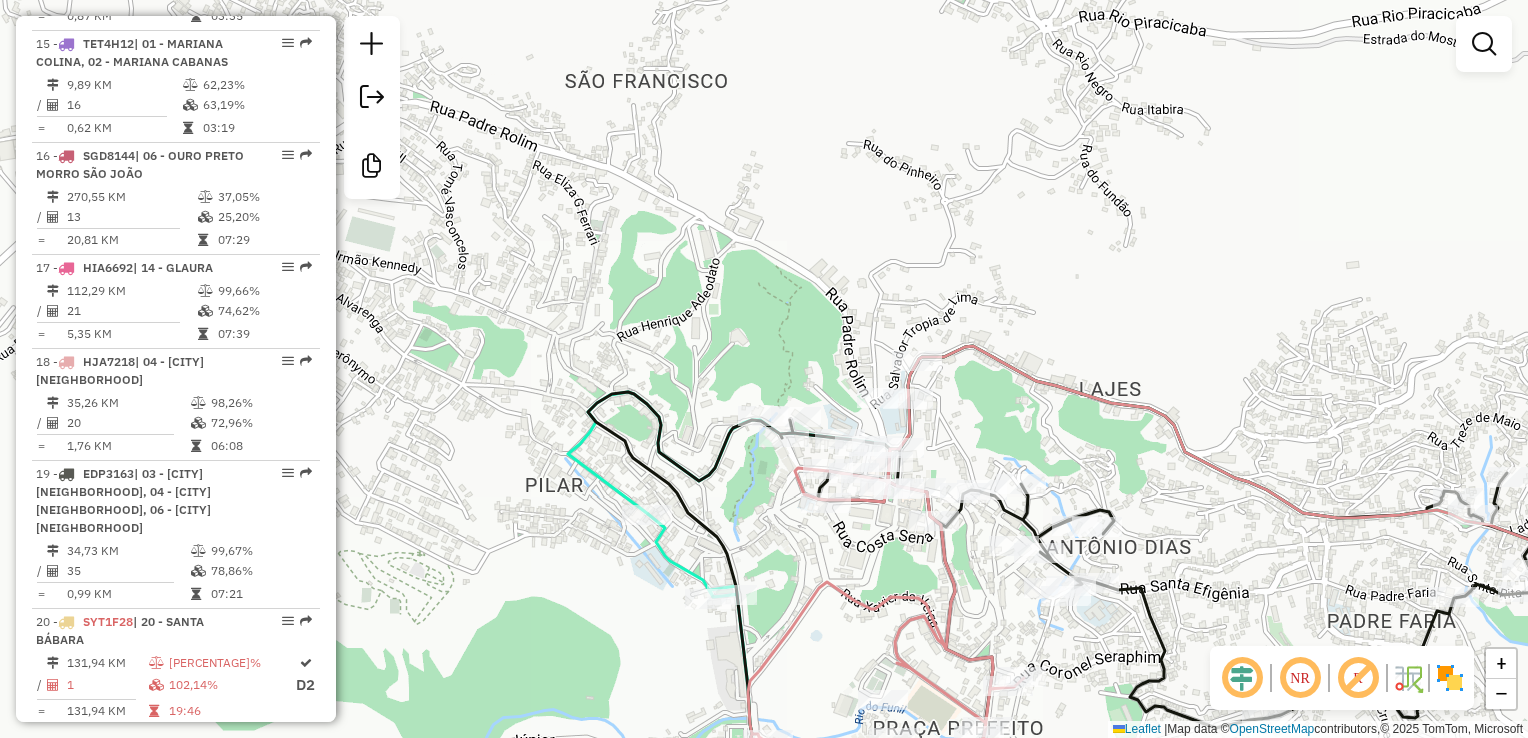 select on "**********" 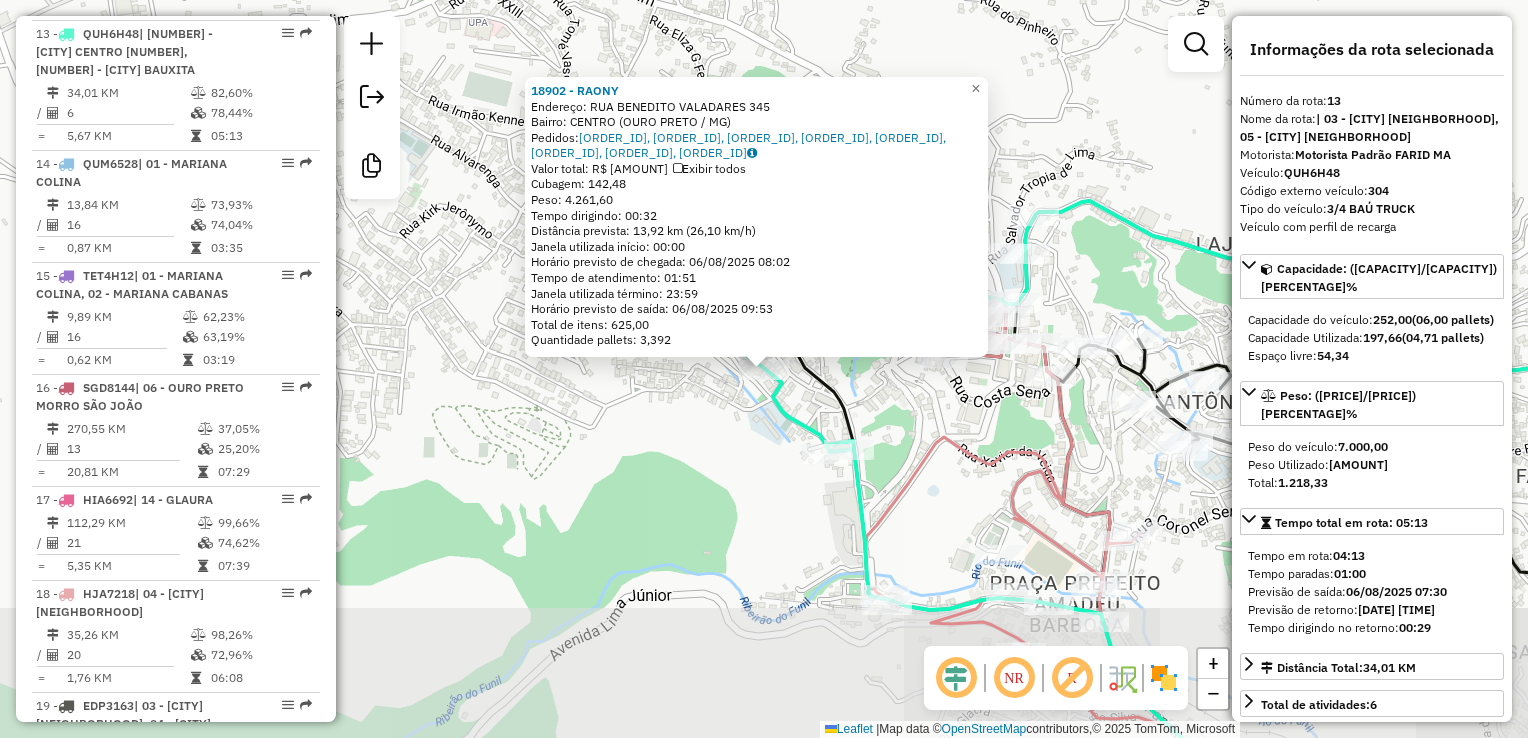 scroll, scrollTop: 2190, scrollLeft: 0, axis: vertical 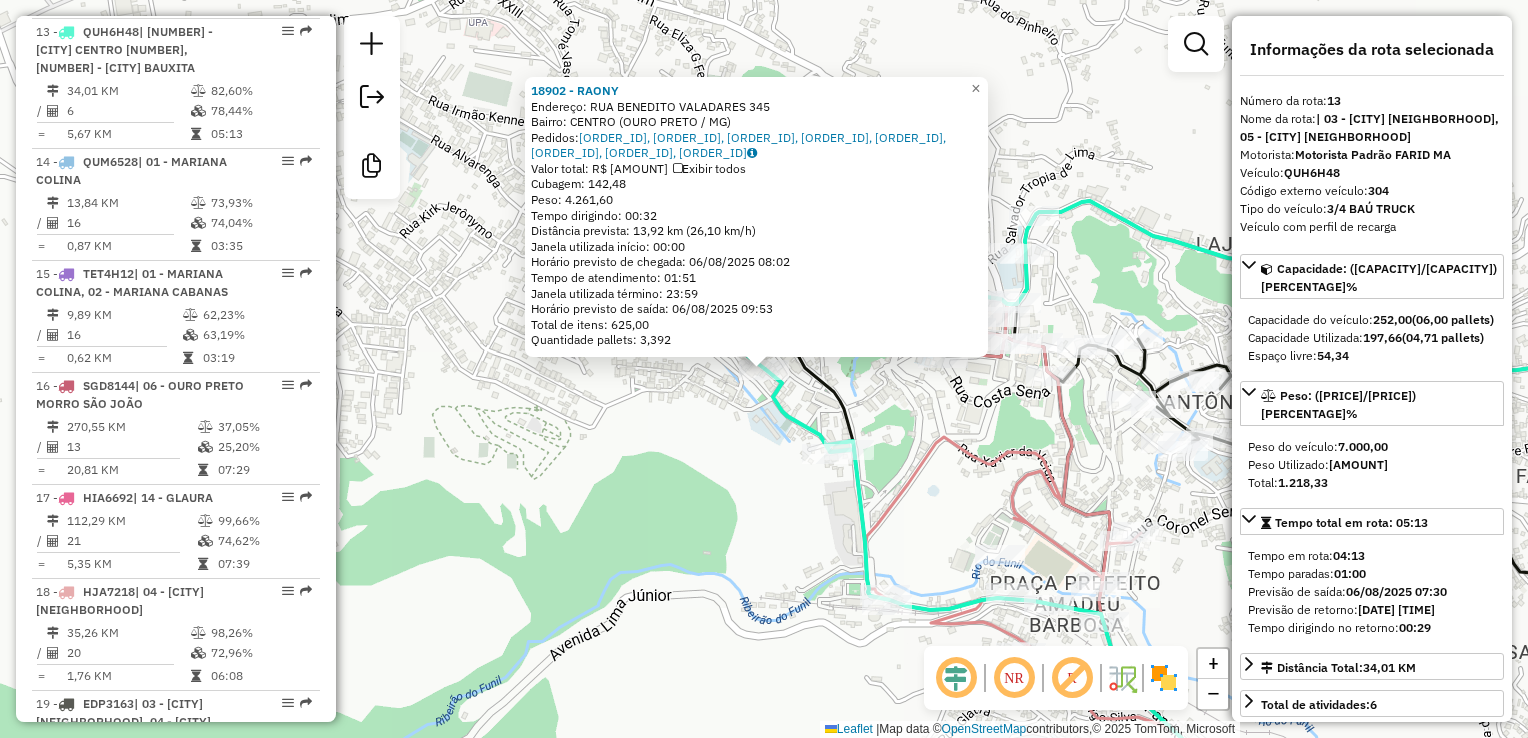 click on "18902 - RAONY Endereço: RUA BENEDITO VALADARES 345 Bairro: CENTRO ([CITY] / [STATE]) Pedidos: 05393448, 05393449, 05393450, 05393451, 05393452, 05393453, 05393455, 05393458 Valor total: R$ 34.921,34 Exibir todos Cubagem: 142,48 Peso: 4.261,60 Tempo dirigindo: 00:32 Distância prevista: 13,92 km (26,10 km/h) Janela utilizada início: 00:00 Horário previsto de chegada: 06/08/2025 08:02 Tempo de atendimento: 01:51 Janela utilizada término: 23:59 Horário previsto de saída: 06/08/2025 09:53 Total de itens: 625,00 Quantidade pallets: 3,392 × Janela de atendimento Grade de atendimento Capacidade Transportadoras Veículos Cliente Pedidos Rotas Selecione os dias de semana para filtrar as janelas de atendimento Seg Ter Qua Qui Sex Sáb Dom Informe o período da janela de atendimento: De: Até: Filtrar exatamente a janela do cliente Considerar janela de atendimento padrão Selecione os dias de semana para filtrar as grades de atendimento Seg Ter Qua Qui Sex Sáb Dom Considerar clientes sem dia de atendimento cadastrado Clientes fora do dia de atendimento selecionado Filtrar as atividades entre os valores definidos abaixo: Peso mínimo: Peso máximo: De:" 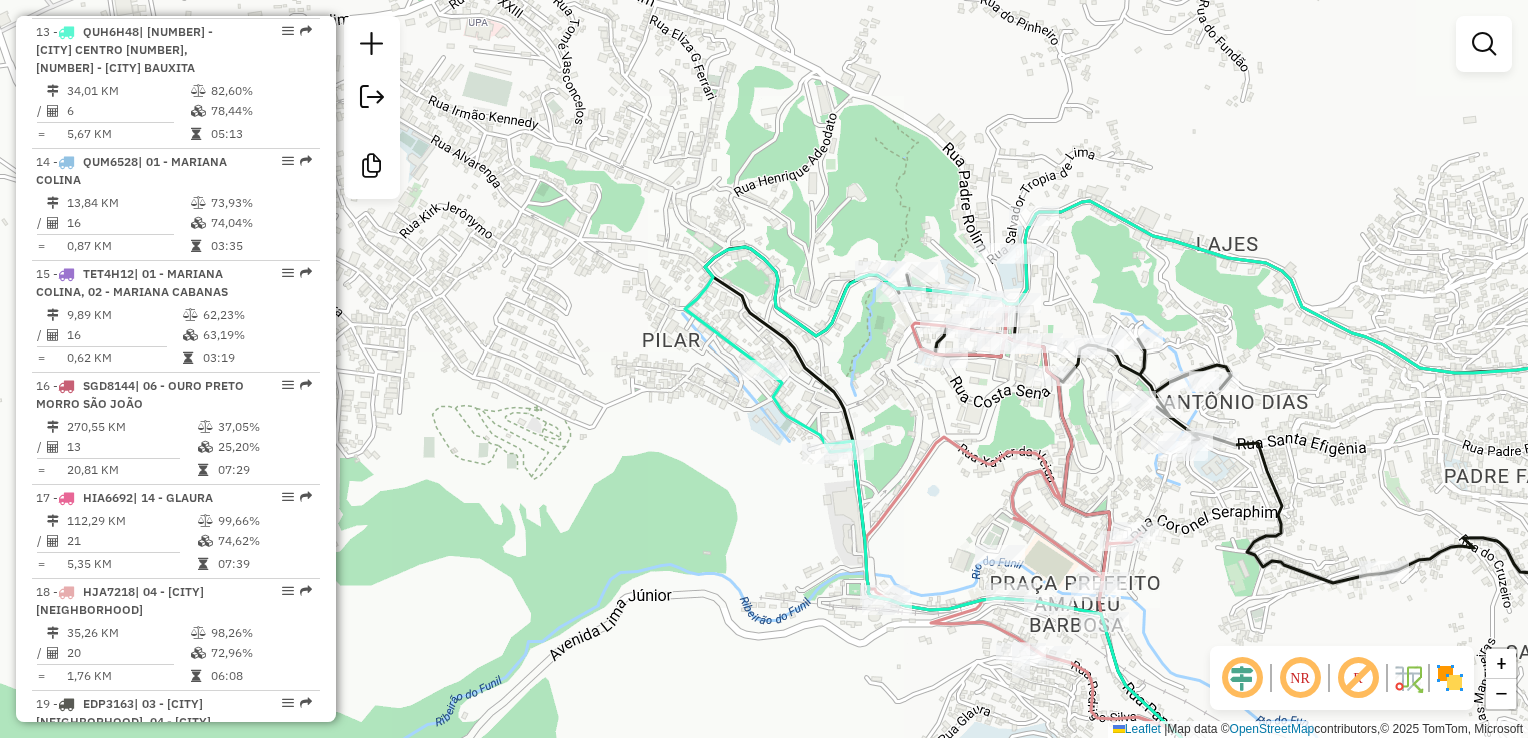 click 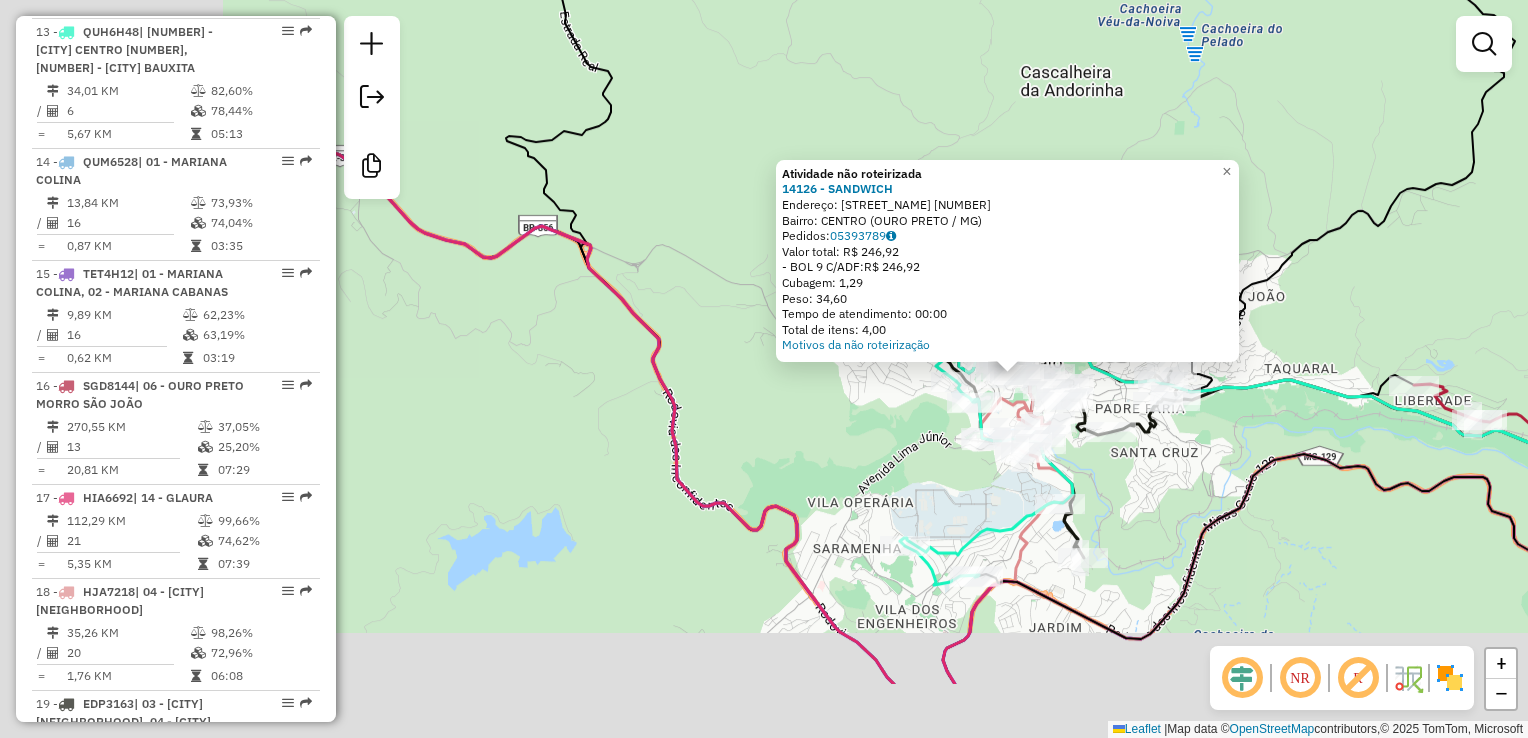 drag, startPoint x: 623, startPoint y: 539, endPoint x: 957, endPoint y: 386, distance: 367.37582 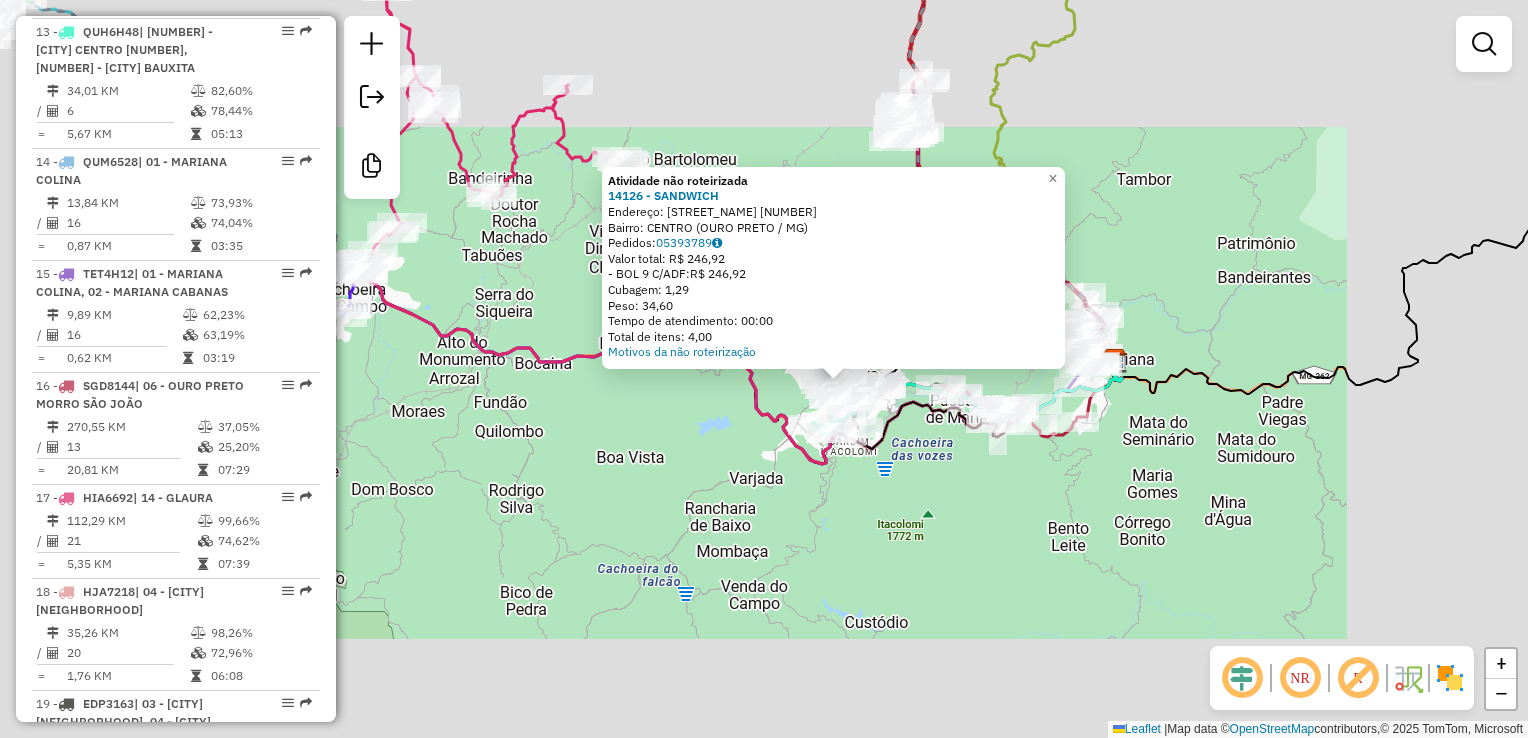 click on "Atividade não roteirizada [NUMBER] - SANDWICH Endereço: CLAUDIO MANOEL [NUMBER] Bairro: CENTRO ([CITY] / [STATE]) Pedidos: [NUMBER] Valor total: R$ [PRICE] - BOL 9 C/ADF: R$ [PRICE] Cubagem: [NUMBER] Peso: [NUMBER] Tempo de atendimento: [TIME] Total de itens: [NUMBER] Motivos da não roteirização × Janela de atendimento Grade de atendimento Capacidade Transportadoras Veículos Cliente Pedidos Rotas Selecione os dias de semana para filtrar as janelas de atendimento Seg Ter Qua Qui Sex Sáb Dom Informe o período da janela de atendimento: De: Até: Filtrar exatamente a janela do cliente Considerar janela de atendimento padrão Selecione os dias de semana para filtrar as grades de atendimento Seg Ter Qua Qui Sex Sáb Dom Considerar clientes sem dia de atendimento cadastrado Clientes fora do dia de atendimento selecionado Filtrar as atividades entre os valores definidos abaixo: Peso mínimo: Peso máximo: Cubagem mínima: Cubagem máxima: De: Até: De: Até: De:" 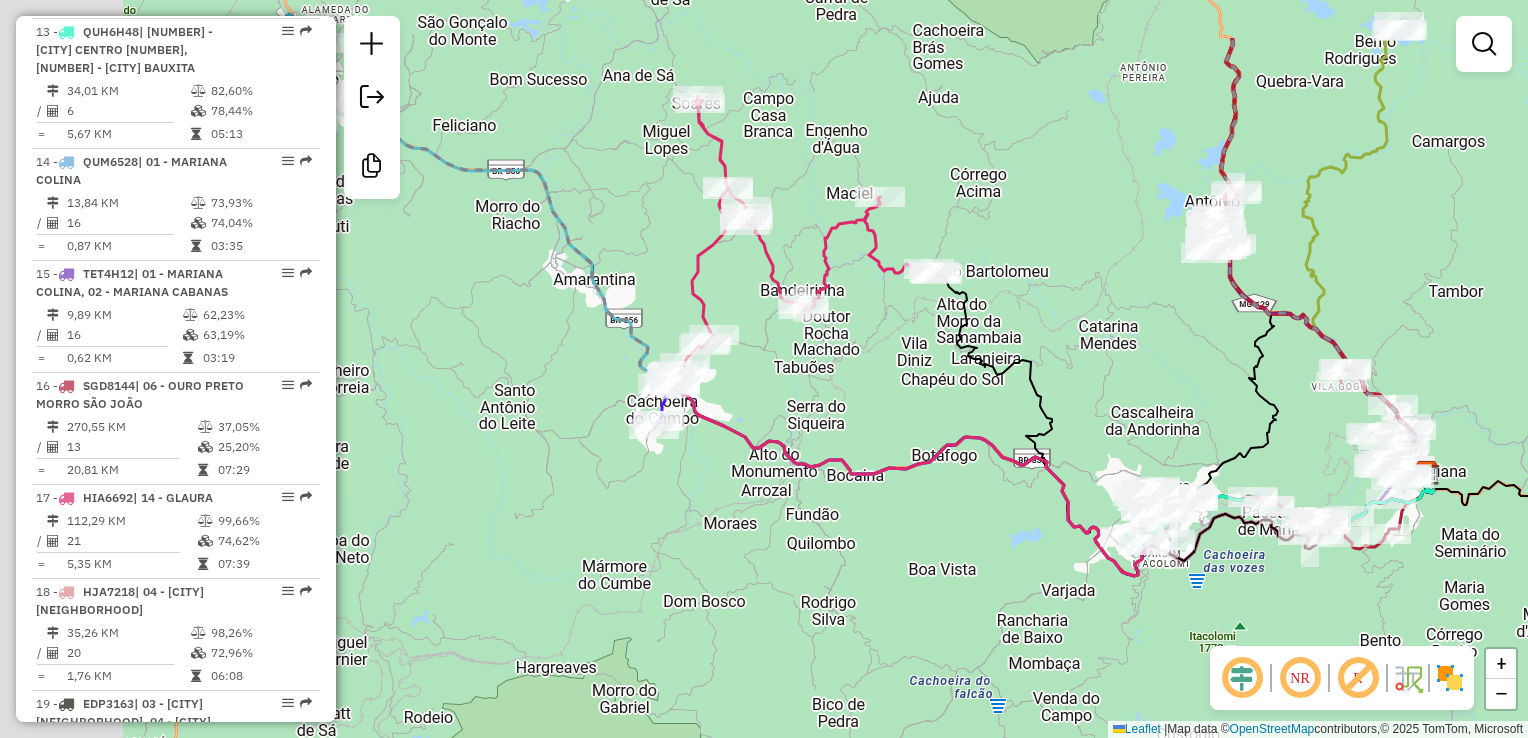 drag, startPoint x: 754, startPoint y: 469, endPoint x: 1003, endPoint y: 512, distance: 252.68558 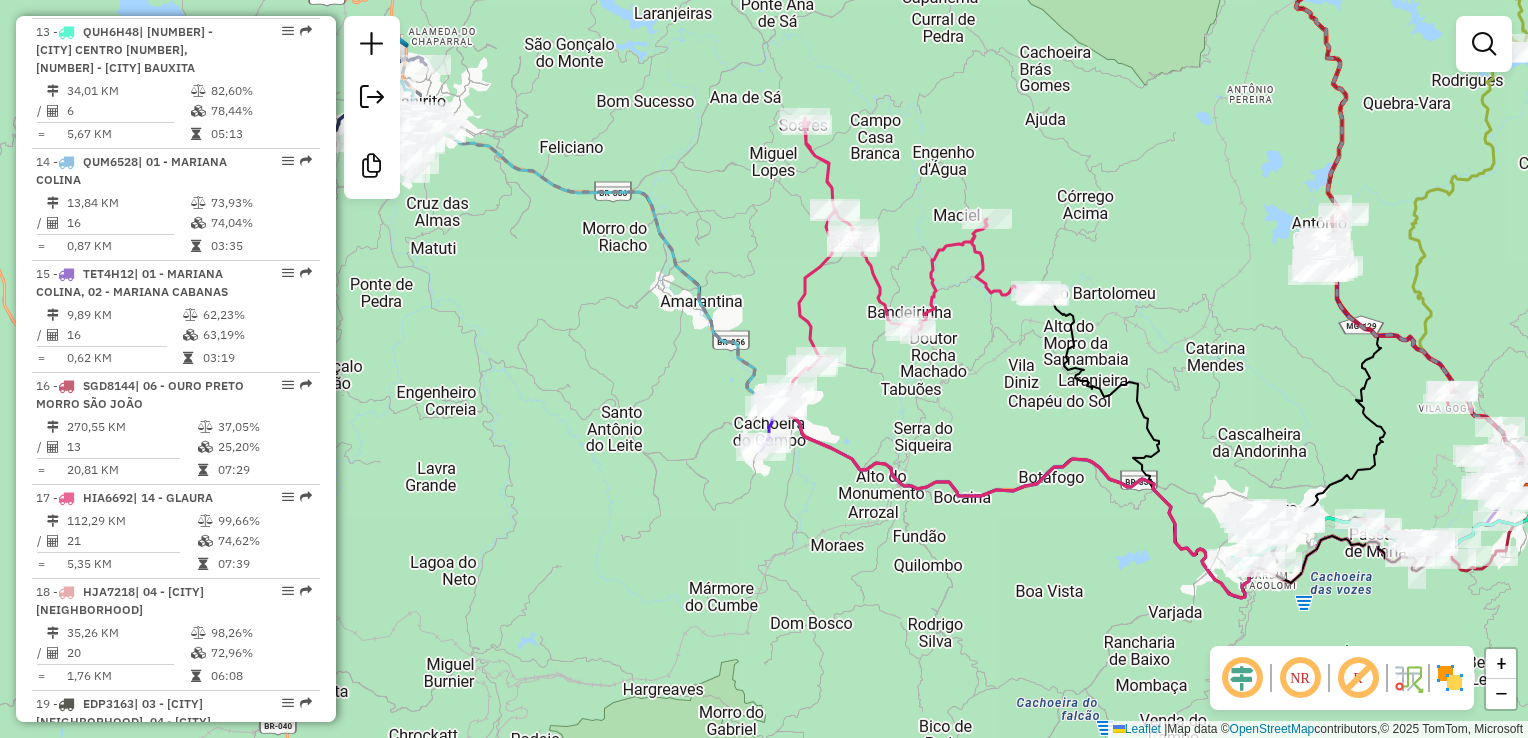 click 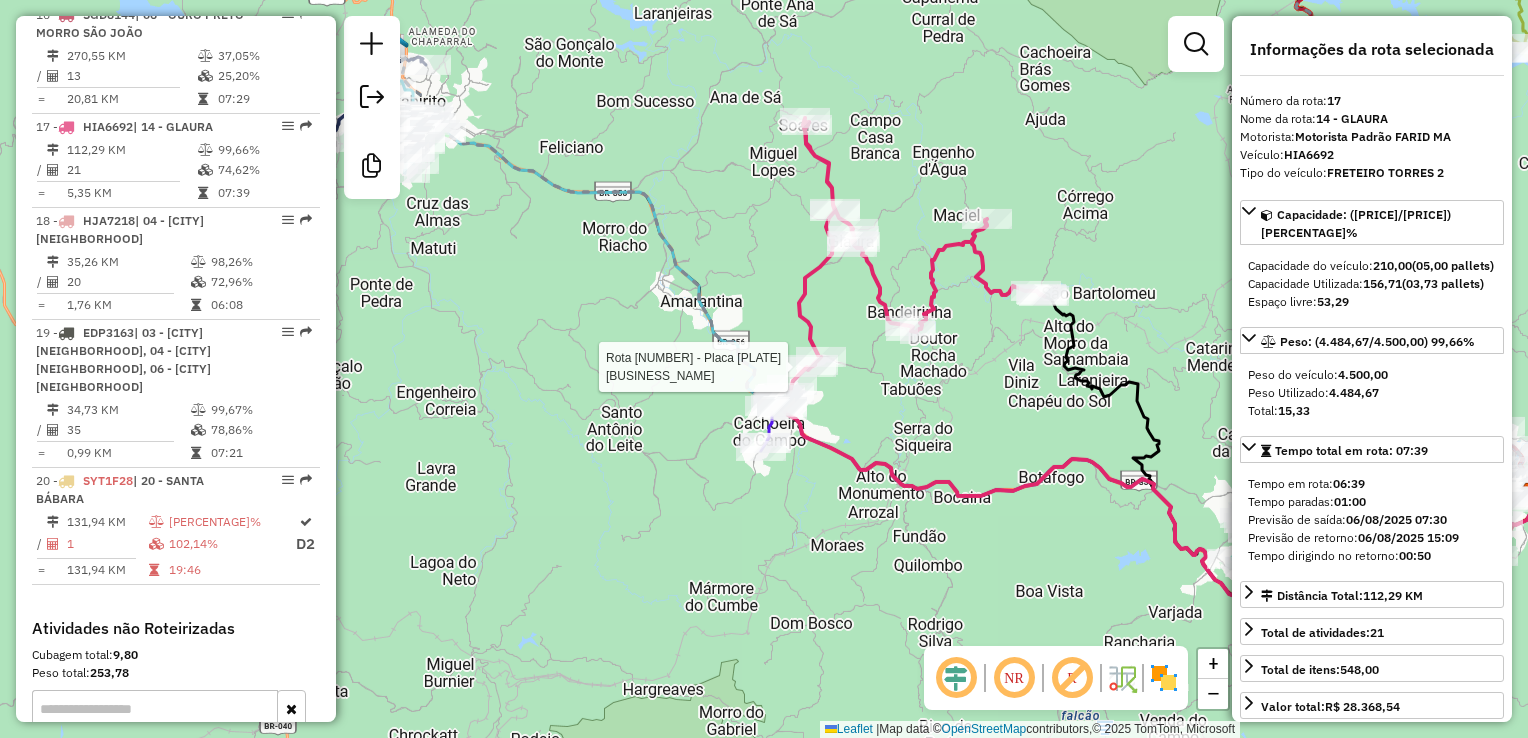 scroll, scrollTop: 2655, scrollLeft: 0, axis: vertical 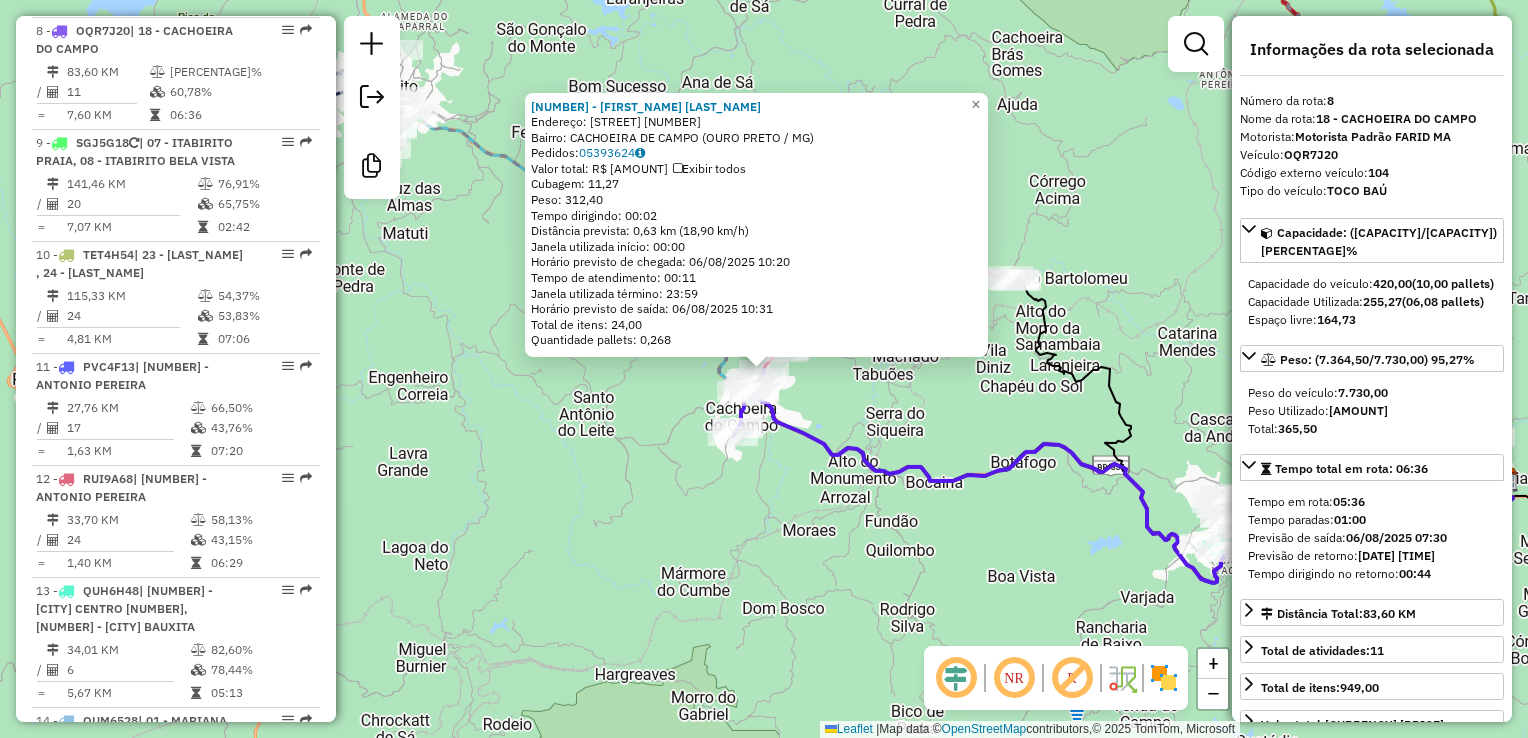 click on "[NUMBER] - [FIRST_NAME] [LAST_NAME]  Endereço:  [STREET_NAME] [NUMBER]   Bairro: [NEIGHBORHOOD] ([CITY] / [STATE])   Pedidos:  [ORDER_ID]   Valor total: [CURRENCY] [PRICE]   Exibir todos   Cubagem: [CUBAGE]  Peso: [WEIGHT]  Tempo dirigindo: [TIME]   Distância prevista: [DISTANCE] ([SPEED])   Janela utilizada início: [TIME]   Horário previsto de chegada: [DATE] [TIME]   Tempo de atendimento: [TIME]   Janela utilizada término: [TIME]   Horário previsto de saída: [DATE] [TIME]   Total de itens: [ITEMS]   Quantidade pallets: [PALLETS]  × Janela de atendimento Grade de atendimento Capacidade Transportadoras Veículos Cliente Pedidos  Rotas Selecione os dias de semana para filtrar as janelas de atendimento  Seg   Ter   Qua   Qui   Sex   Sáb   Dom  Informe o período da janela de atendimento: De: Até:  Filtrar exatamente a janela do cliente  Considerar janela de atendimento padrão  Selecione os dias de semana para filtrar as grades de atendimento  Seg   Ter   Qua   Qui   Sex   Sáb   Dom   Considerar clientes sem dia de atendimento cadastrado" 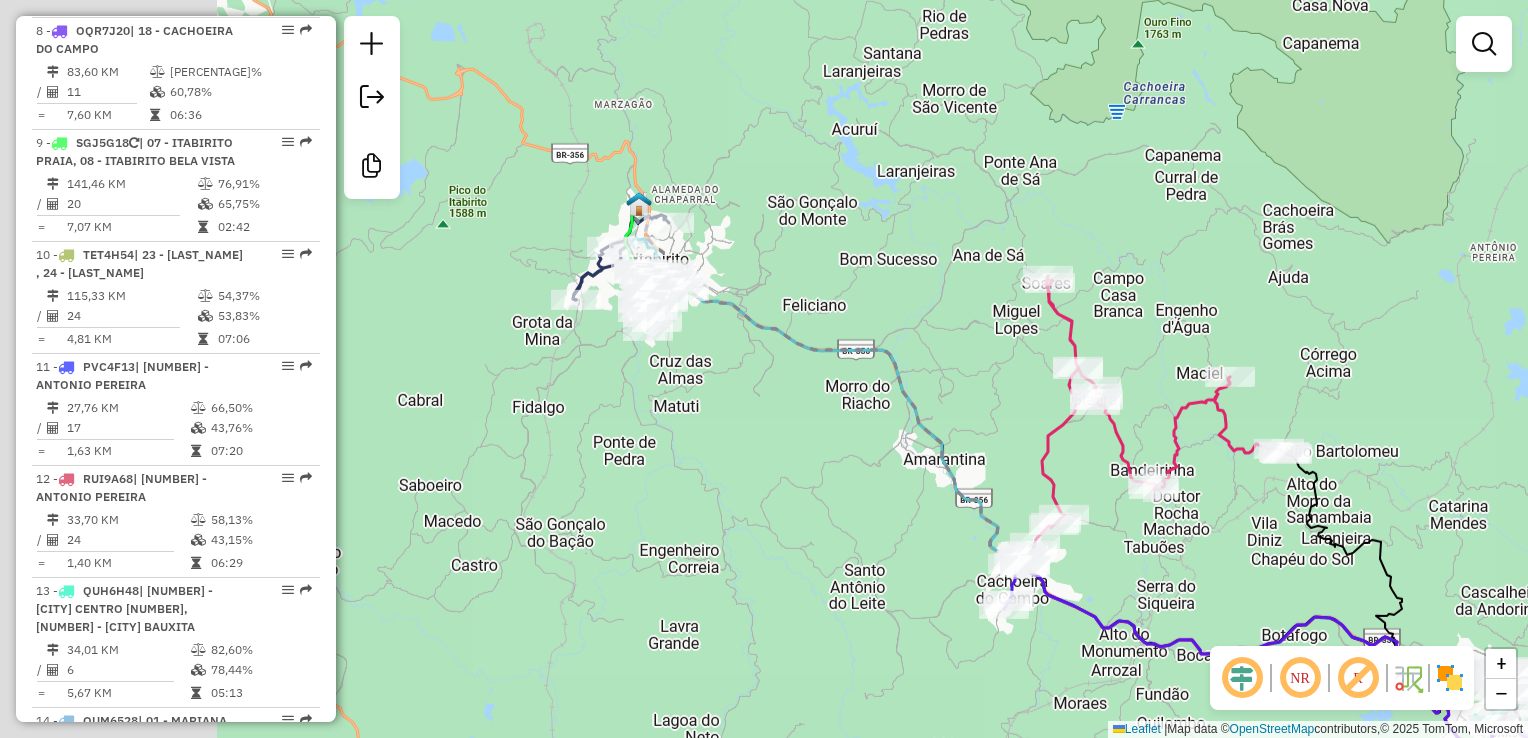 drag, startPoint x: 629, startPoint y: 377, endPoint x: 953, endPoint y: 594, distance: 389.95514 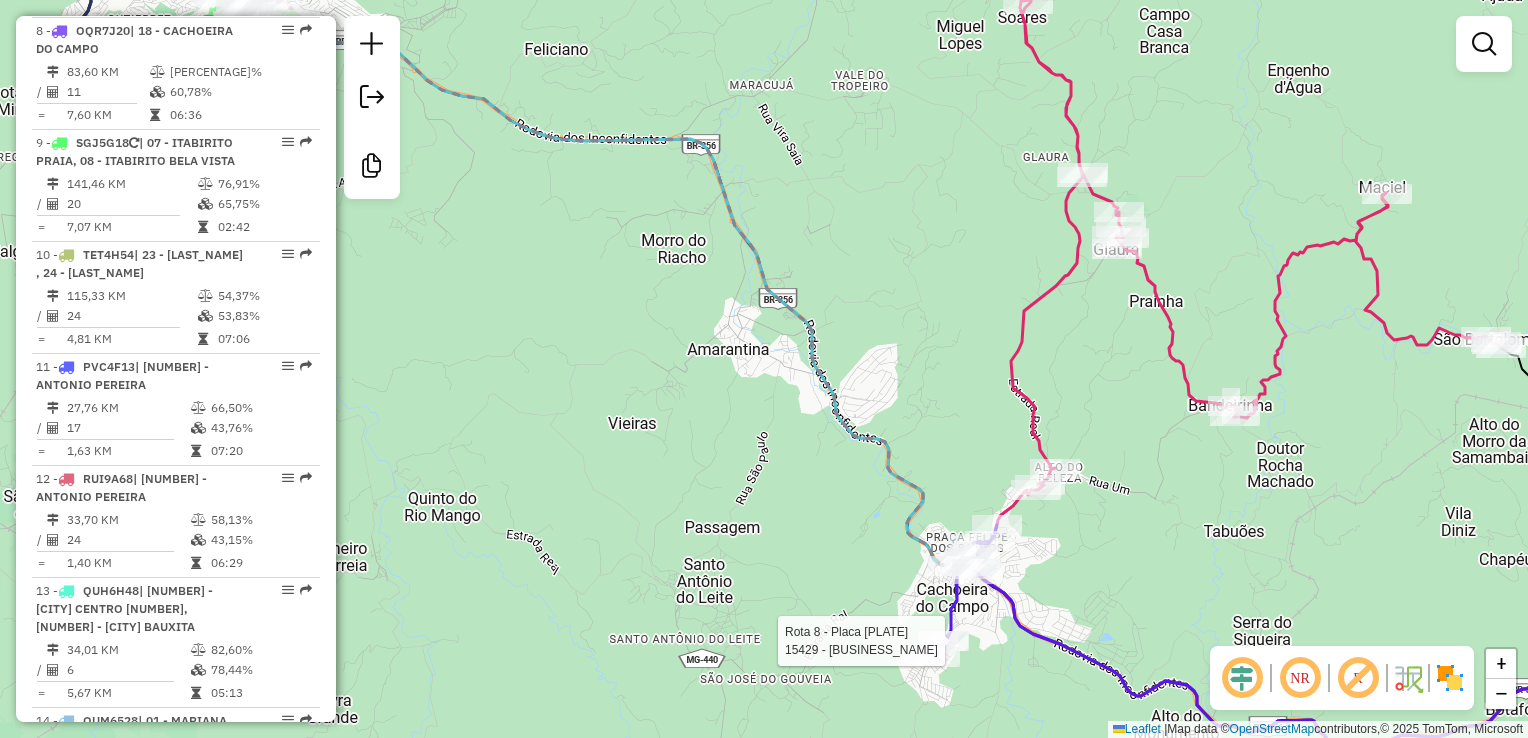 select on "**********" 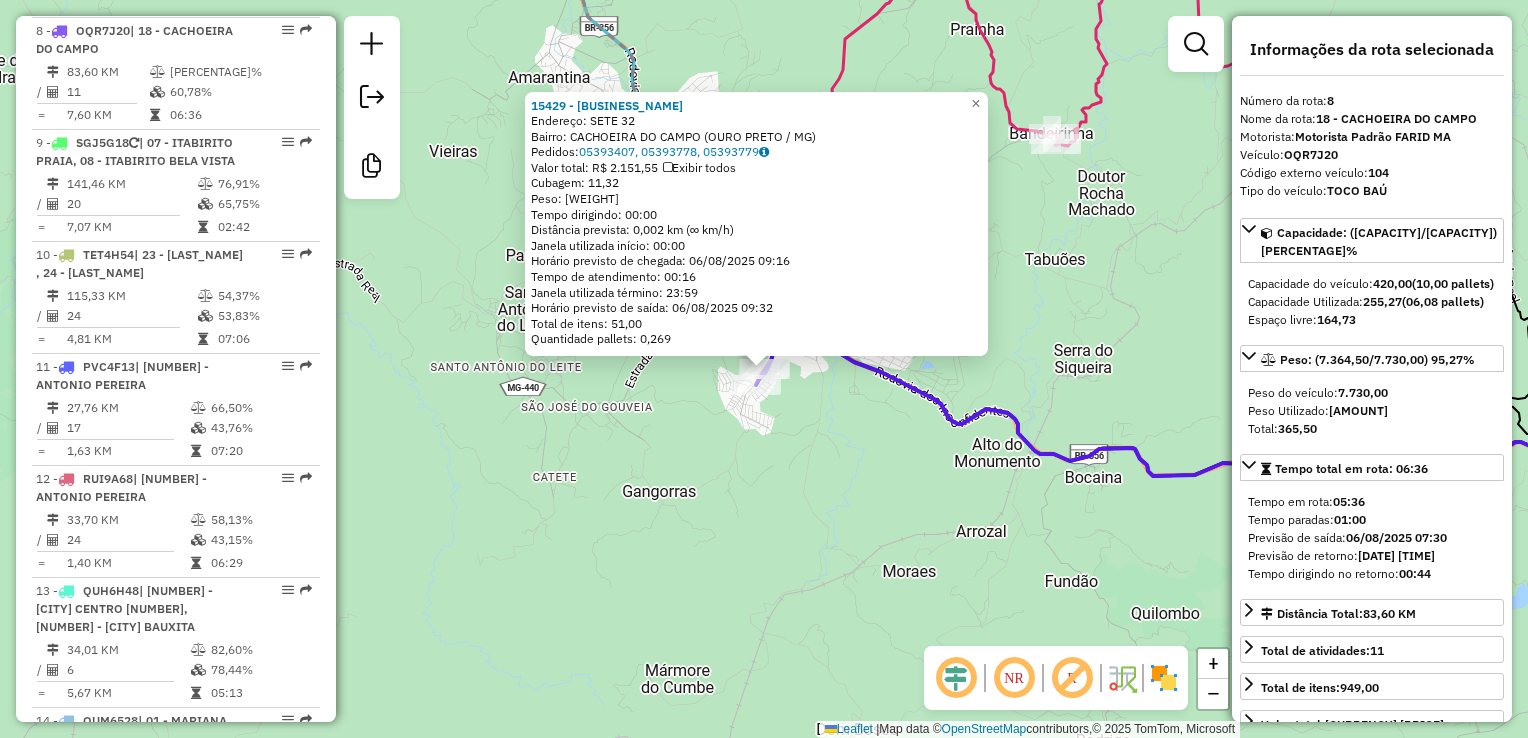 click on "[BUSINESS_NAME]  Endereço:  [STREET] [NUMBER]   Bairro: [NEIGHBORHOOD] ([CITY] / [STATE])   Pedidos:  [ORDER_ID], [ORDER_ID], [ORDER_ID]   Valor total: [CURRENCY] [PRICE]   Exibir todos   Cubagem: [CUBAGE]  Peso: [WEIGHT]  Tempo dirigindo: [TIME]   Distância prevista: [DISTANCE] ([SPEED])   Janela utilizada início: [TIME]   Horário previsto de chegada: [DATE] [TIME]   Tempo de atendimento: [TIME]   Janela utilizada término: [TIME]   Horário previsto de saída: [DATE] [TIME]   Total de itens: [ITEMS]   Quantidade pallets: [PALLETS]  × Janela de atendimento Grade de atendimento Capacidade Transportadoras Veículos Cliente Pedidos  Rotas Selecione os dias de semana para filtrar as janelas de atendimento  Seg   Ter   Qua   Qui   Sex   Sáb   Dom  Informe o período da janela de atendimento: De: Até:  Filtrar exatamente a janela do cliente  Considerar janela de atendimento padrão  Selecione os dias de semana para filtrar as grades de atendimento  Seg   Ter   Qua   Qui   Sex   Sáb   Dom   Peso mínimo:   Peso máximo:   De:  De:" 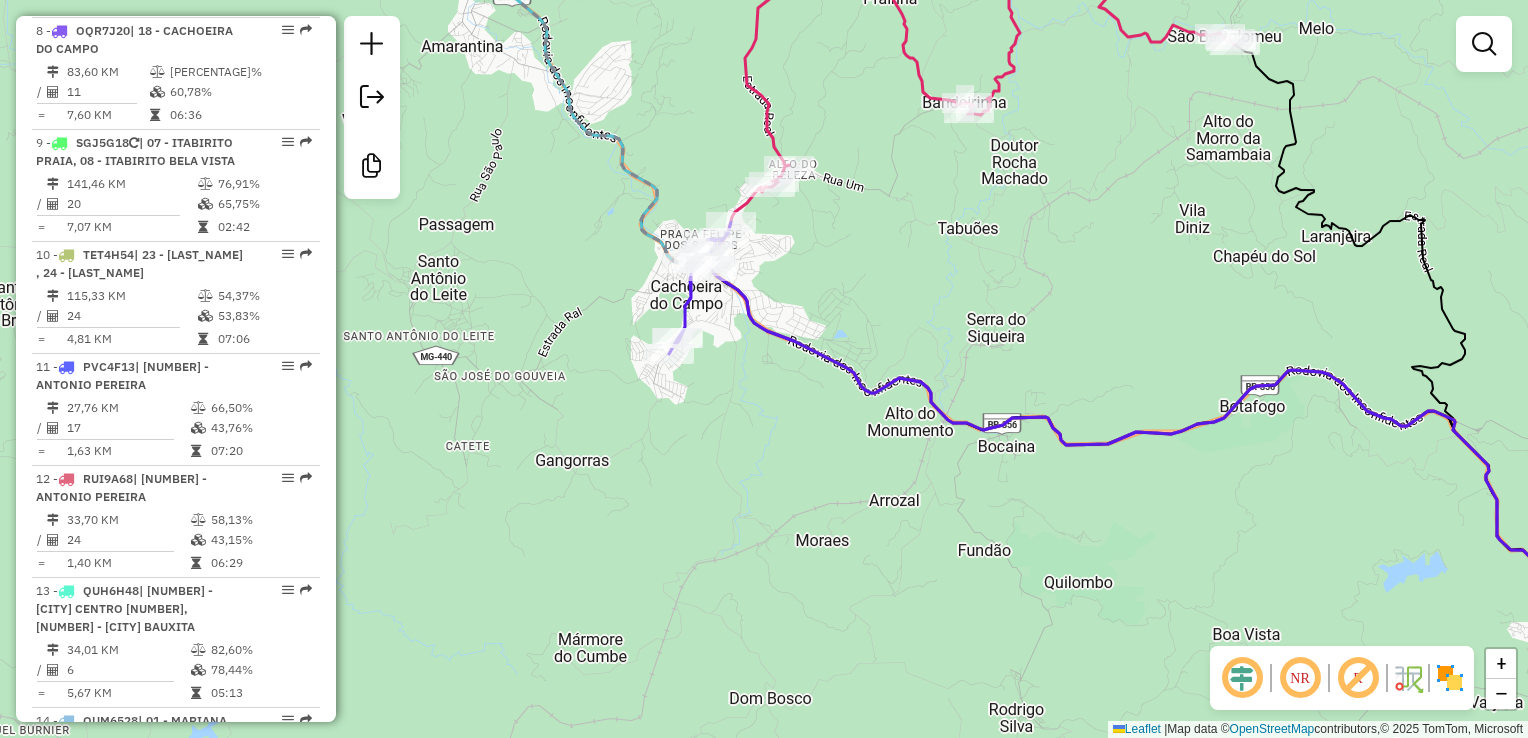 drag, startPoint x: 1000, startPoint y: 604, endPoint x: 529, endPoint y: 500, distance: 482.3453 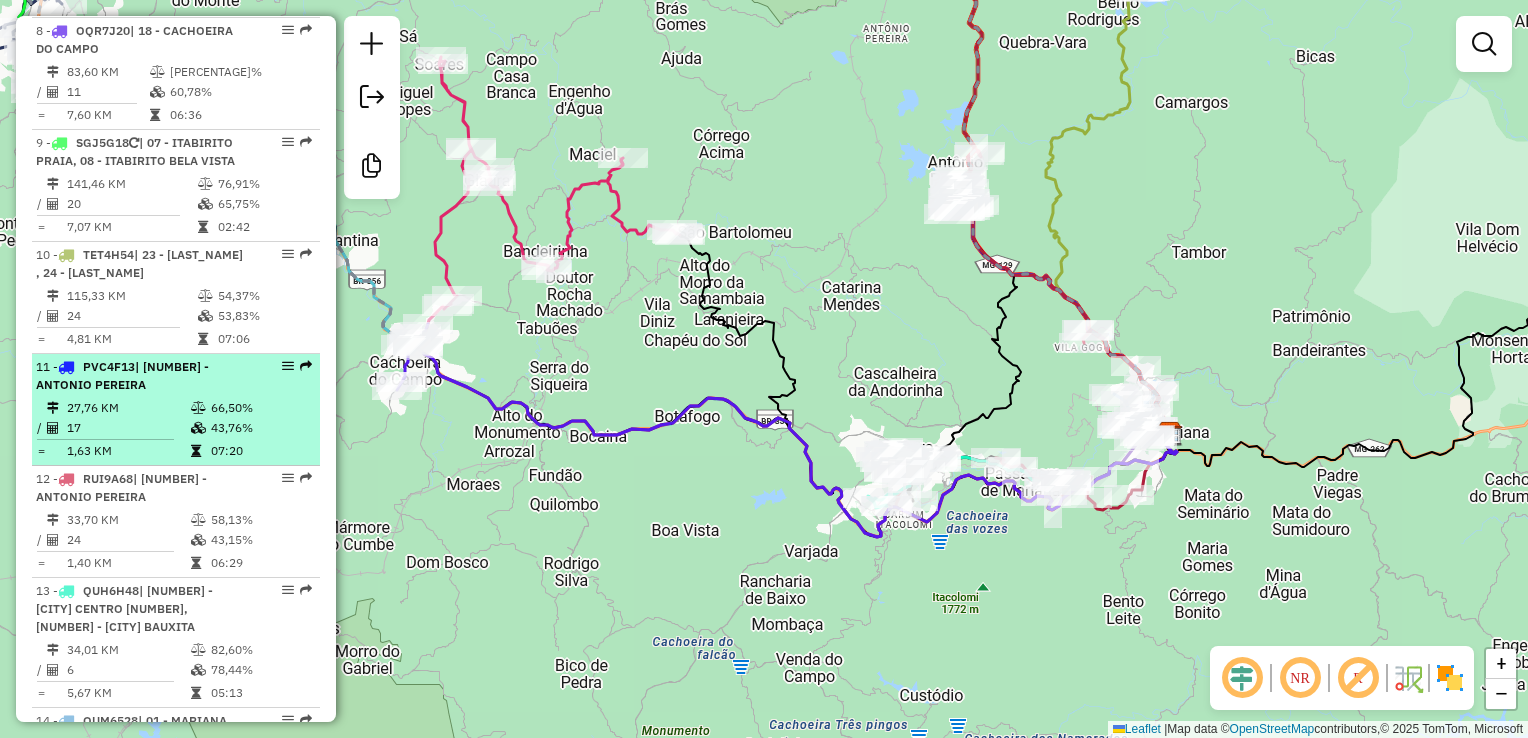 click at bounding box center (200, 428) 